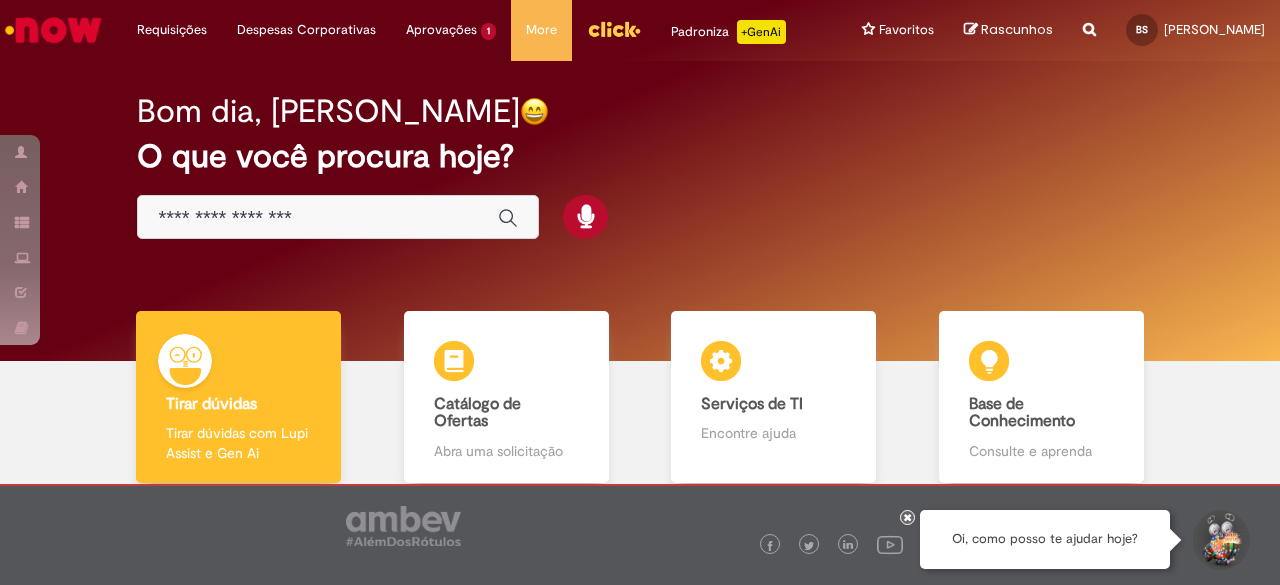 scroll, scrollTop: 0, scrollLeft: 0, axis: both 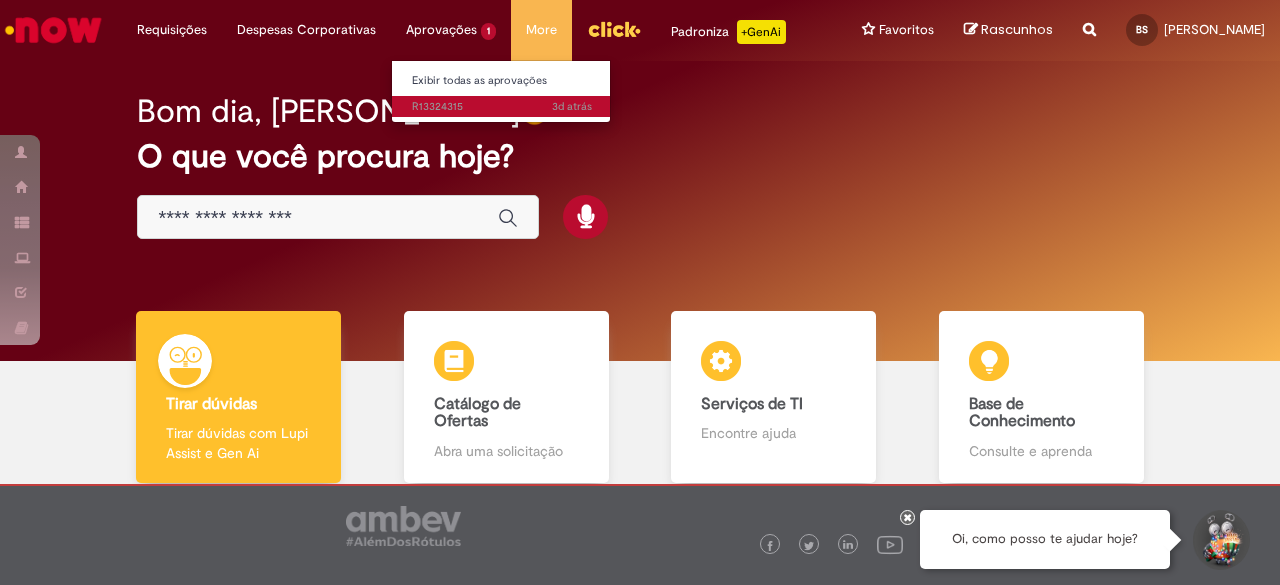 click on "3d atrás 3 dias atrás  R13324315" at bounding box center (502, 107) 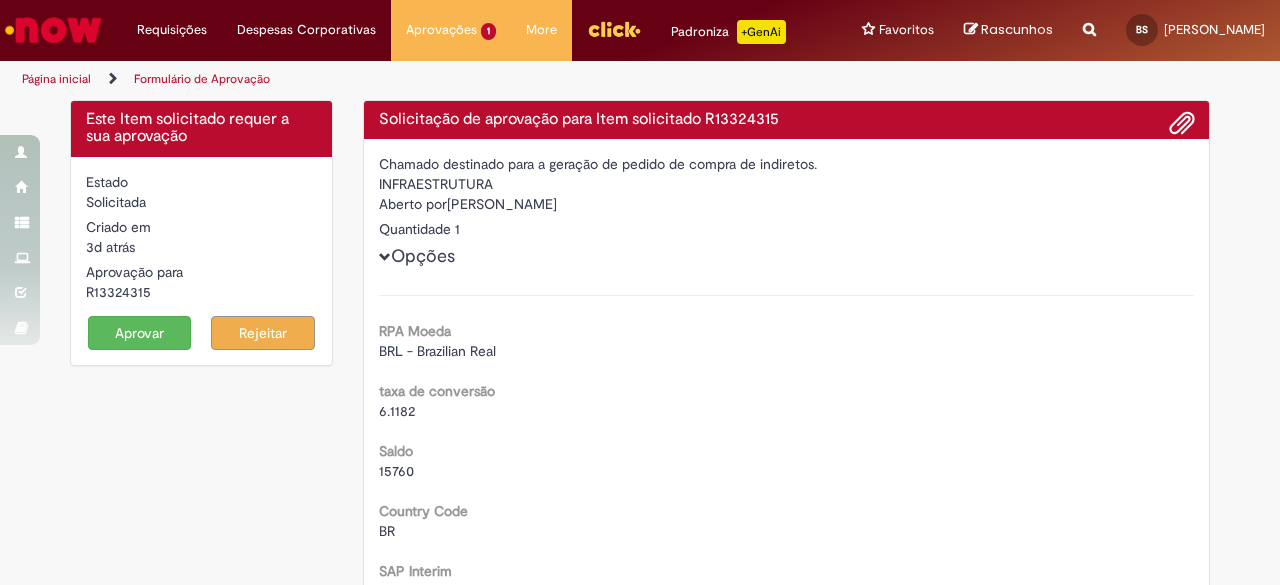 click at bounding box center [1089, 18] 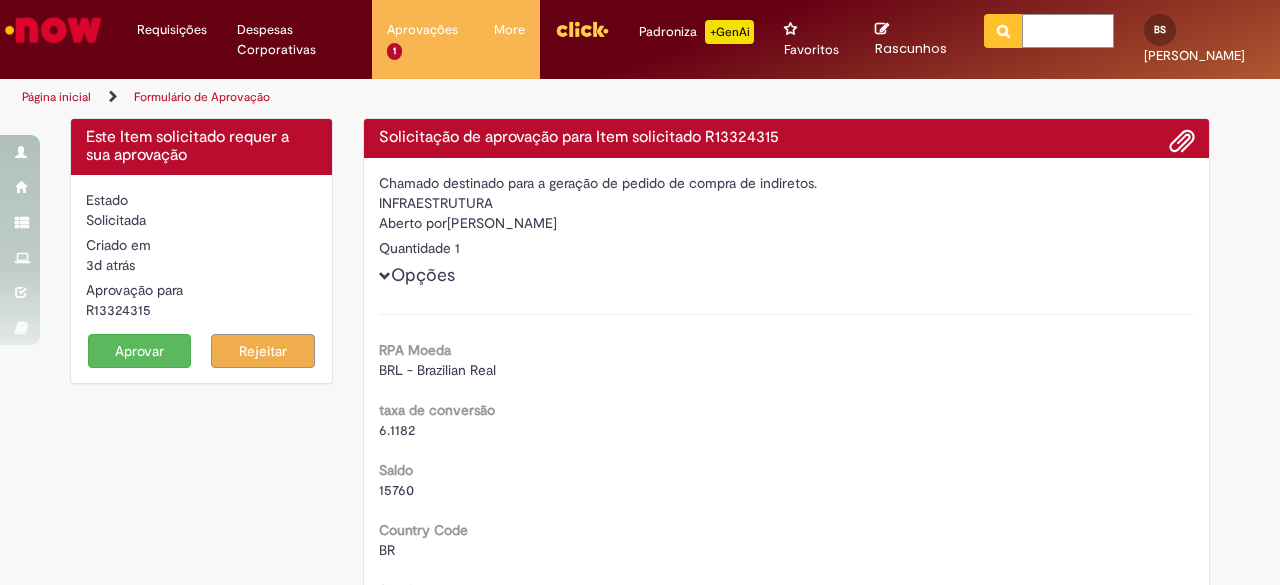 click at bounding box center [1068, 31] 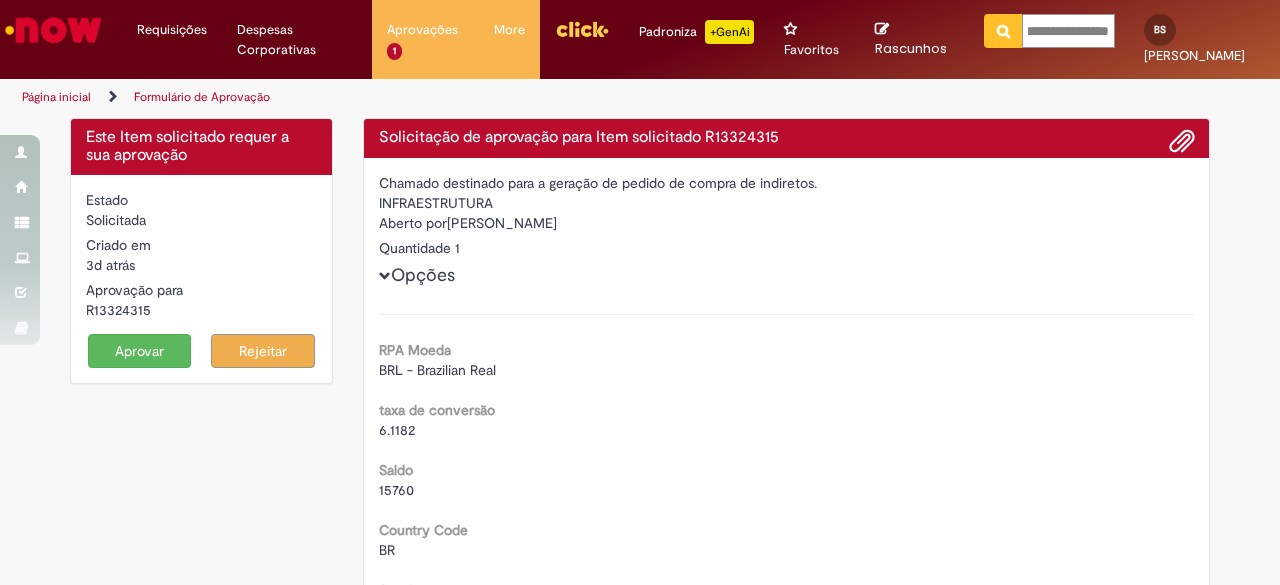 scroll, scrollTop: 0, scrollLeft: 36, axis: horizontal 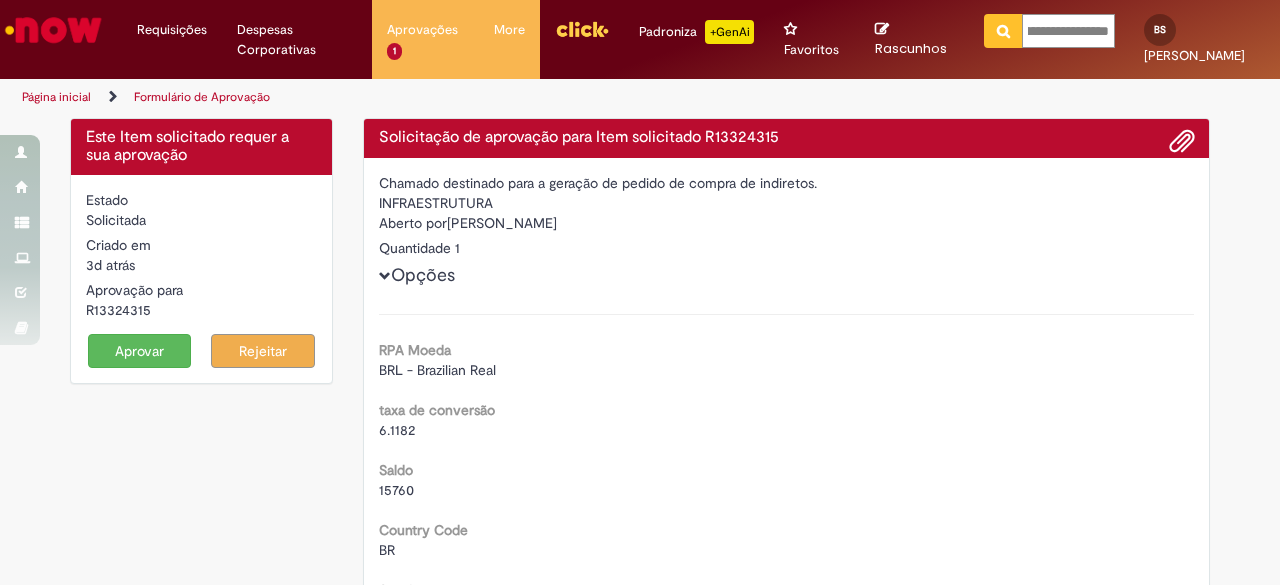 click at bounding box center (1003, 31) 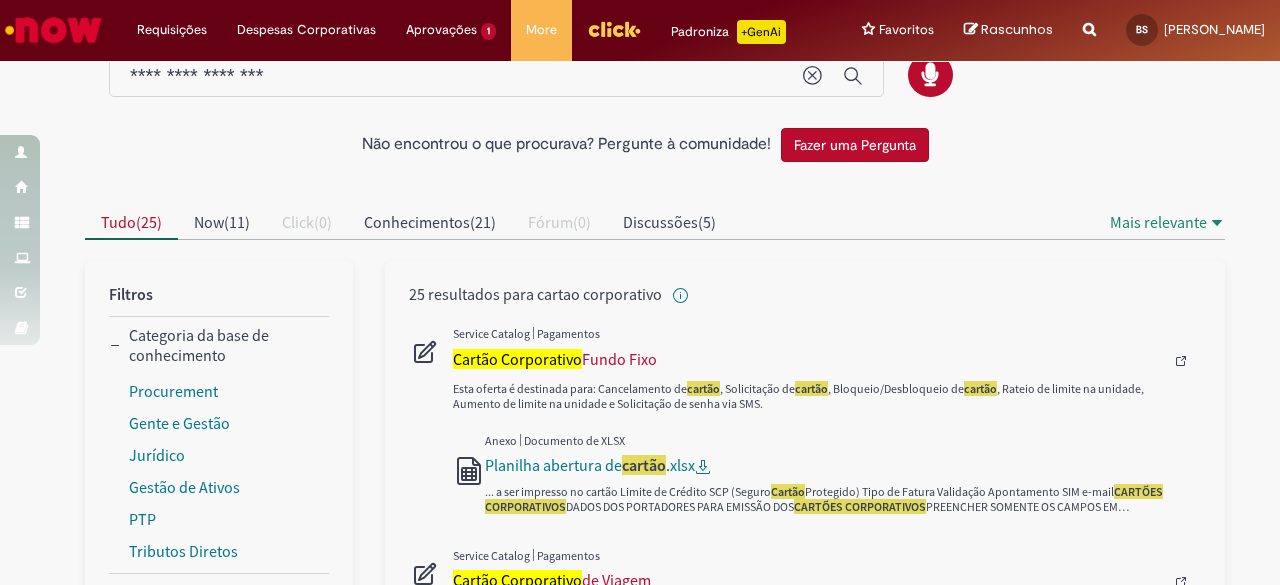 scroll, scrollTop: 0, scrollLeft: 0, axis: both 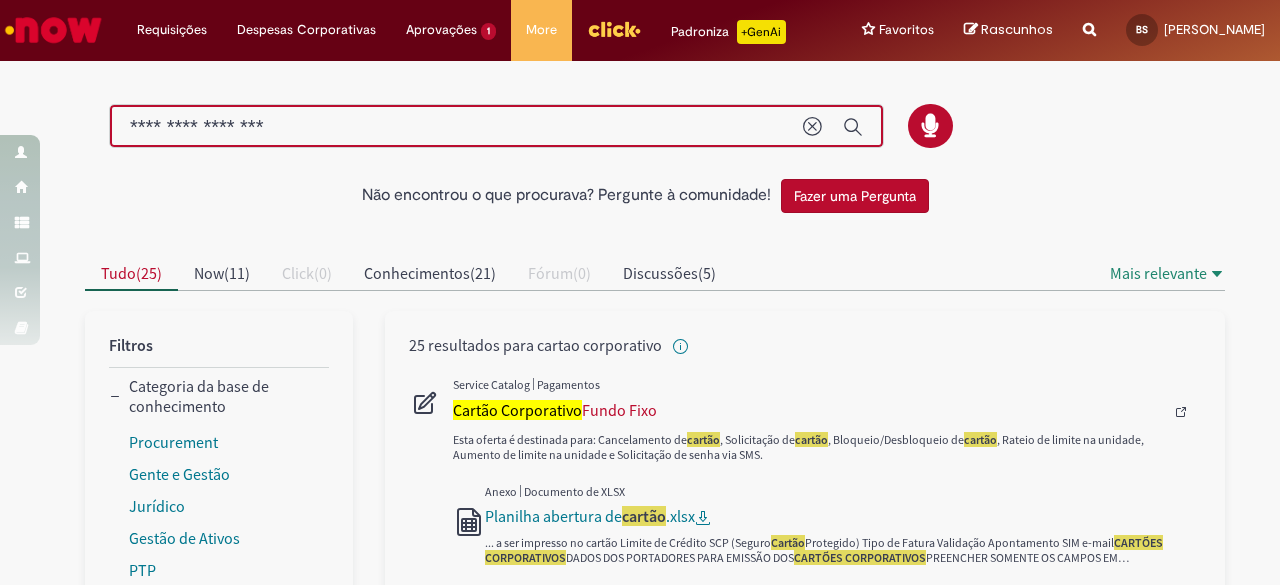 click on "**********" at bounding box center [456, 127] 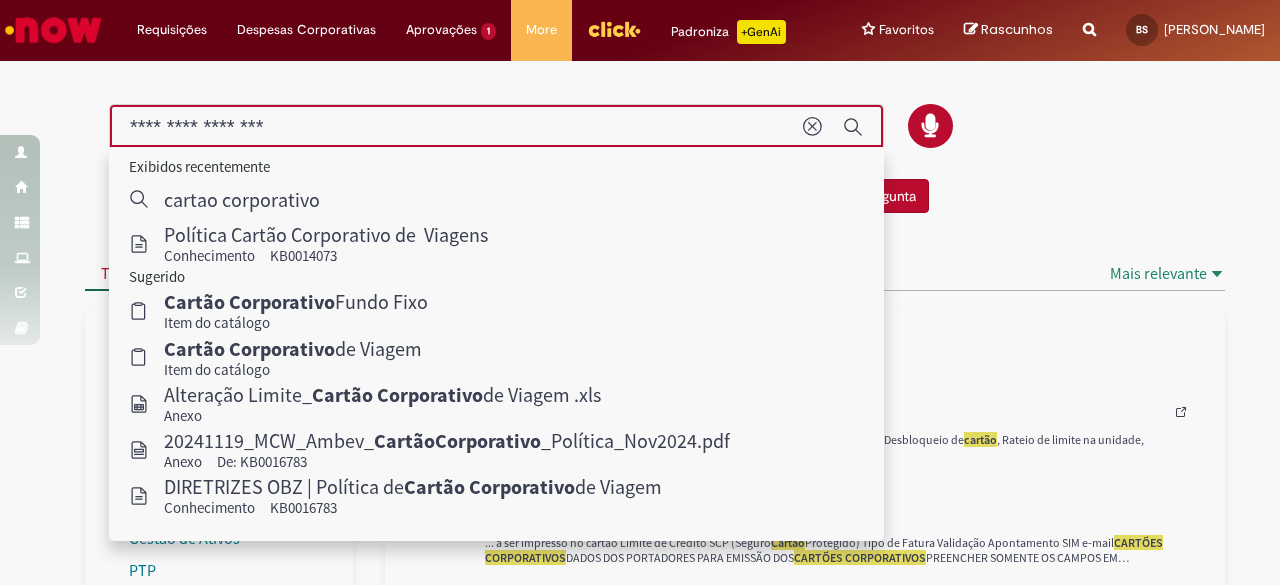 drag, startPoint x: 294, startPoint y: 123, endPoint x: 187, endPoint y: 124, distance: 107.00467 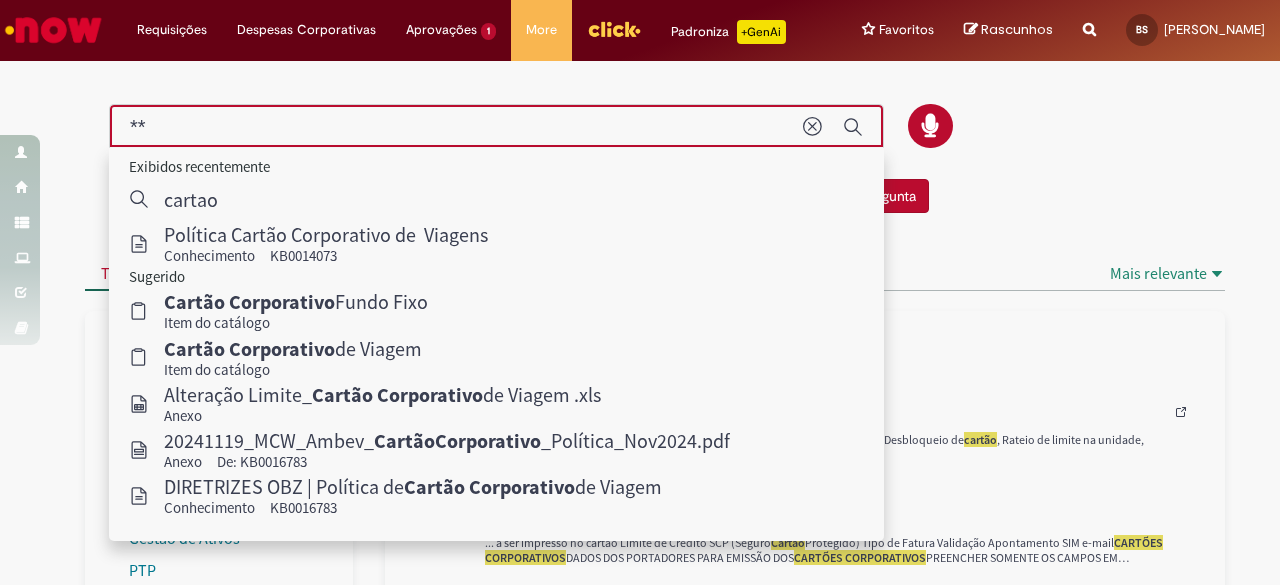 type on "*" 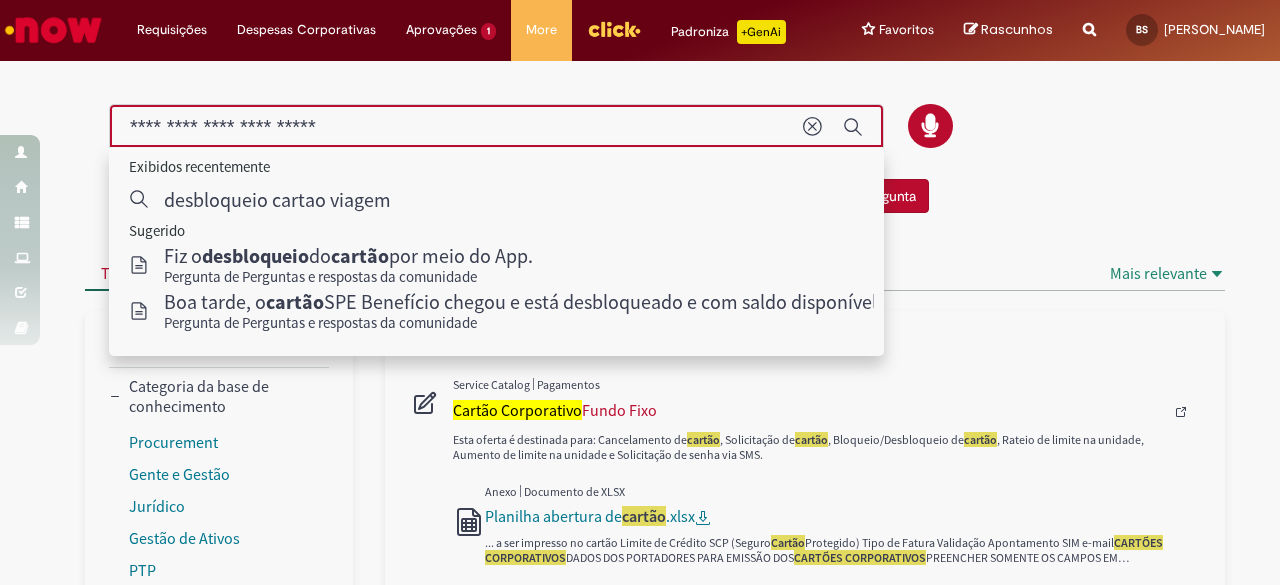 type on "**********" 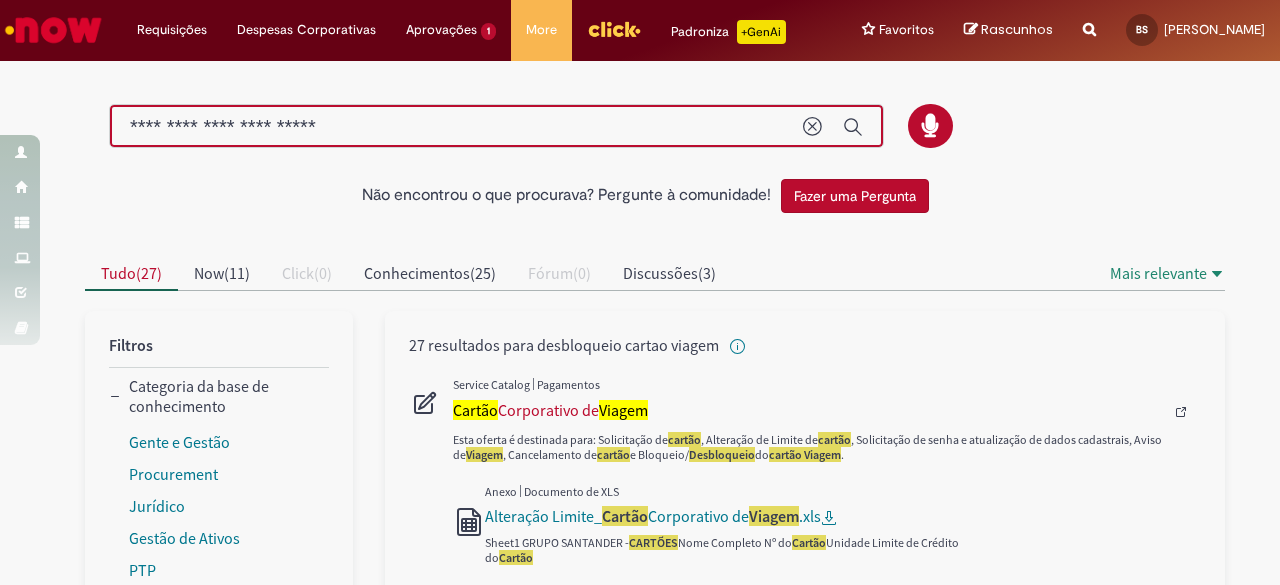 scroll, scrollTop: 30, scrollLeft: 0, axis: vertical 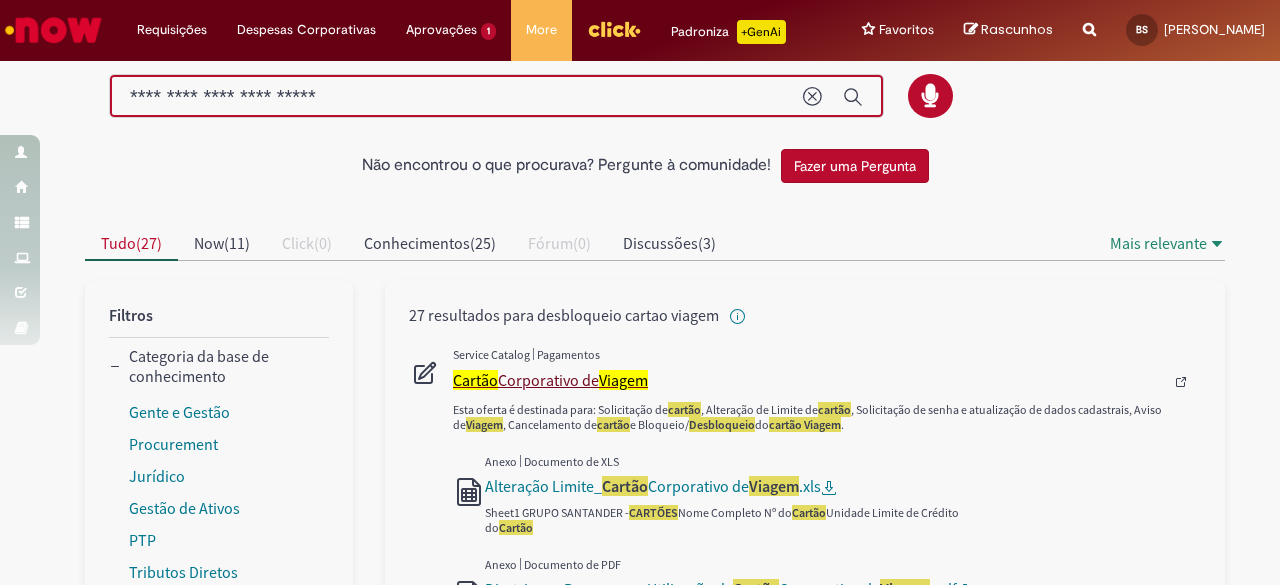 click on "Cartão  Corporativo de  Viagem" at bounding box center (808, 380) 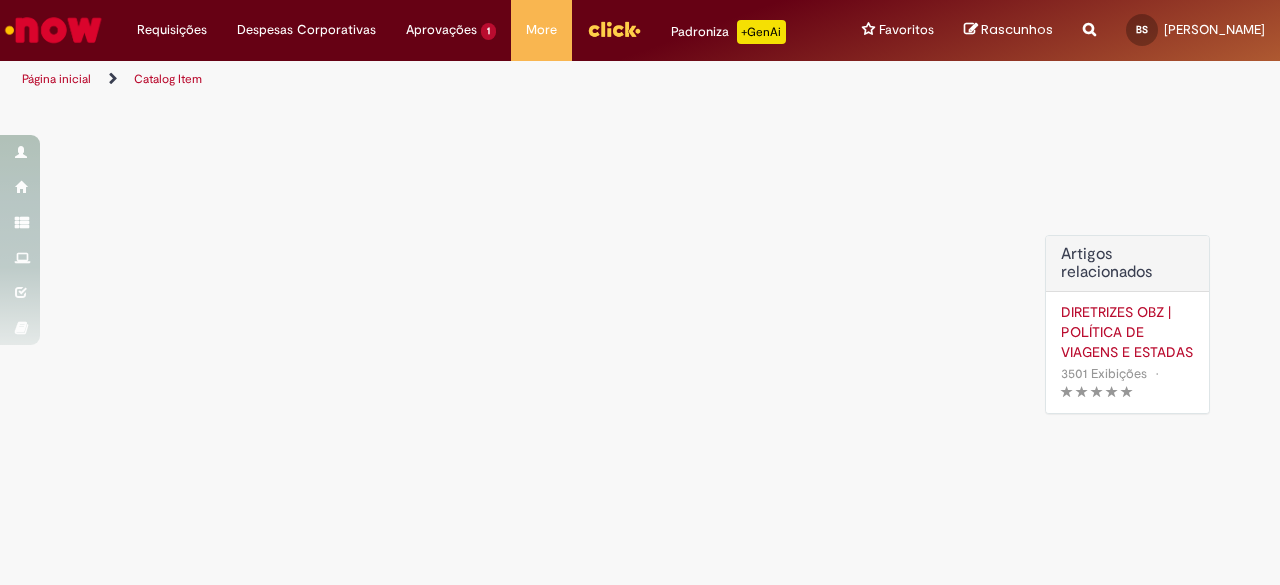 scroll, scrollTop: 0, scrollLeft: 0, axis: both 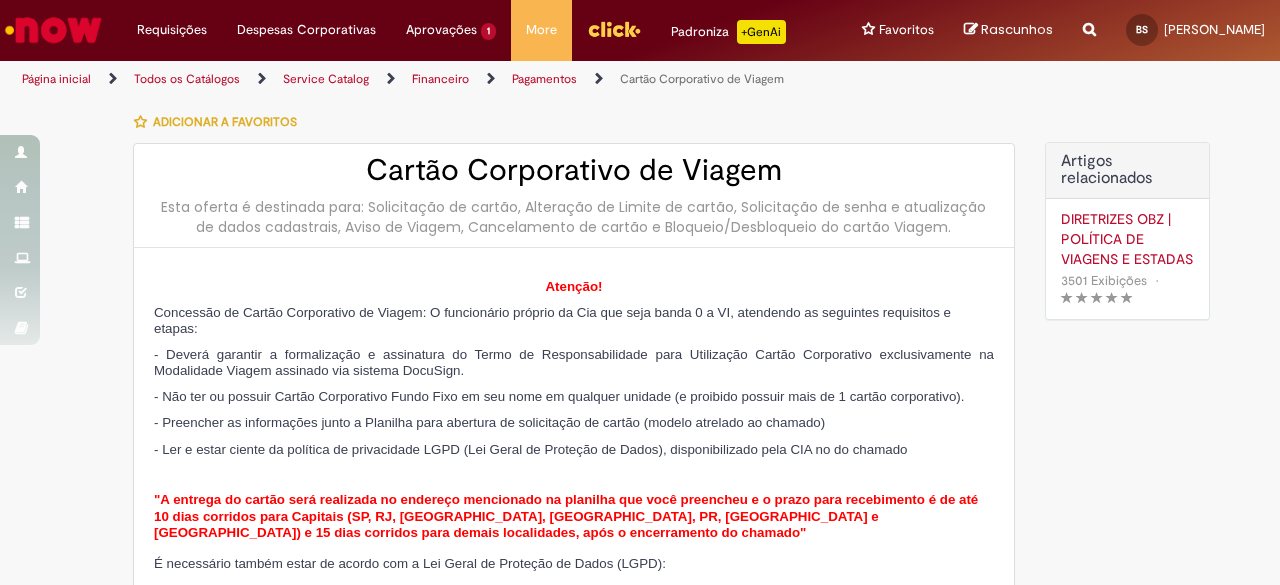 type on "********" 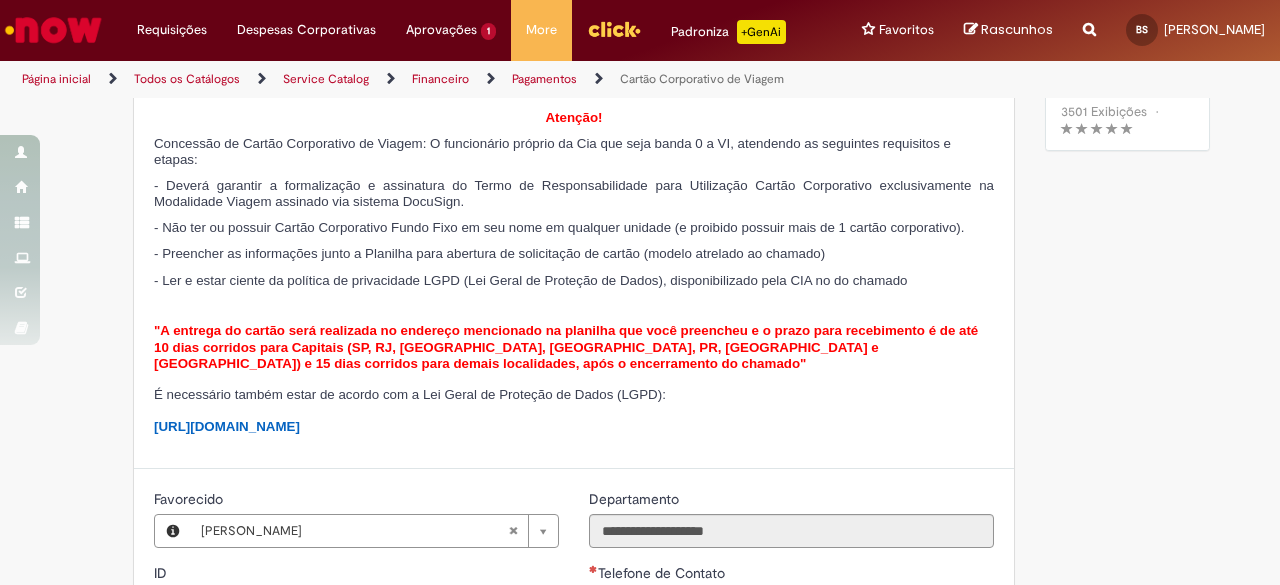 type on "**********" 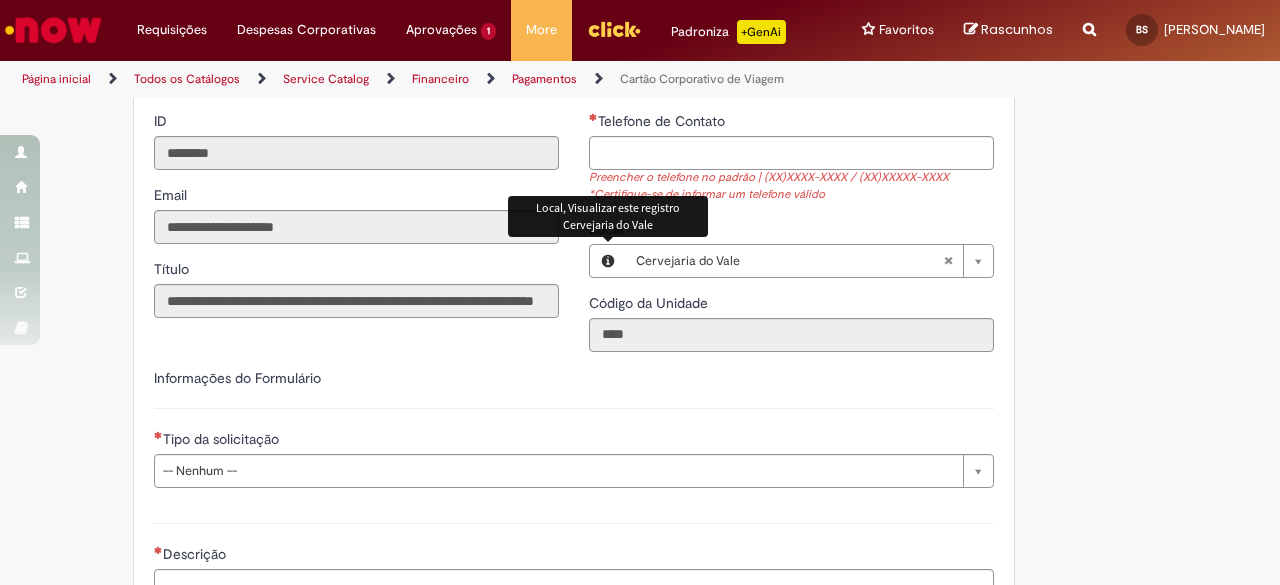 scroll, scrollTop: 622, scrollLeft: 0, axis: vertical 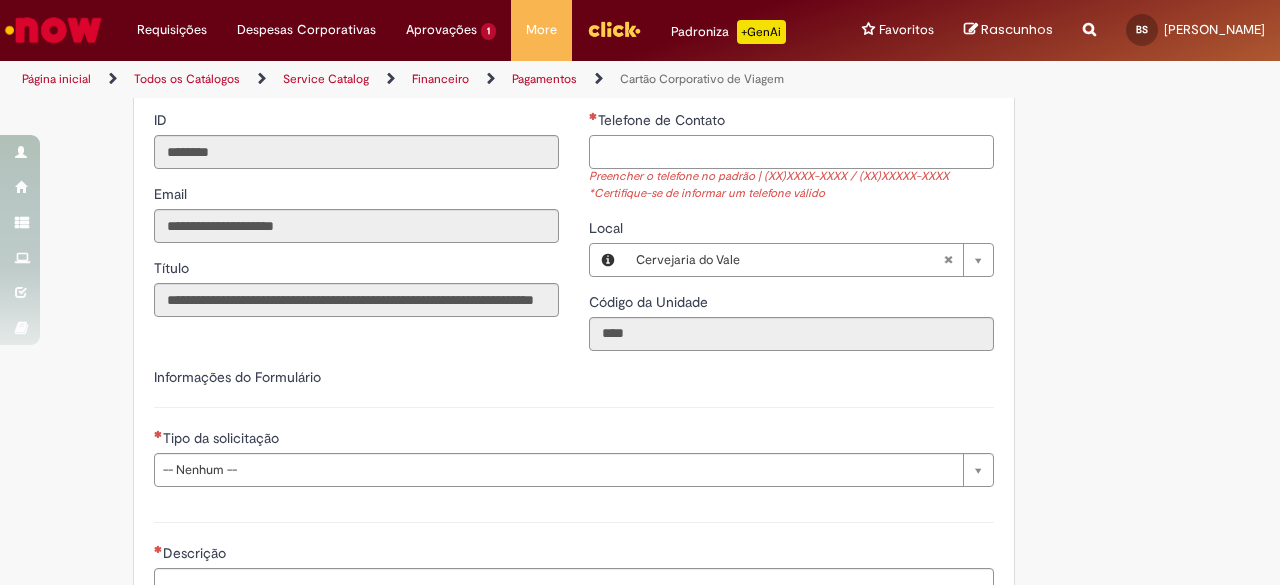click on "Telefone de Contato" at bounding box center [791, 152] 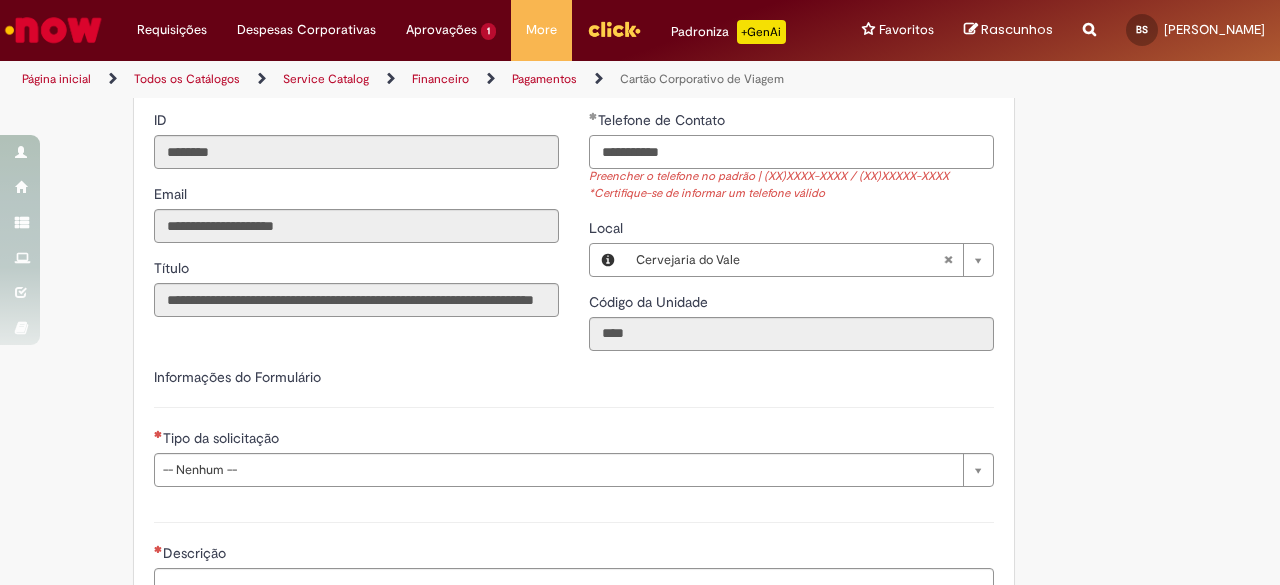 scroll, scrollTop: 791, scrollLeft: 0, axis: vertical 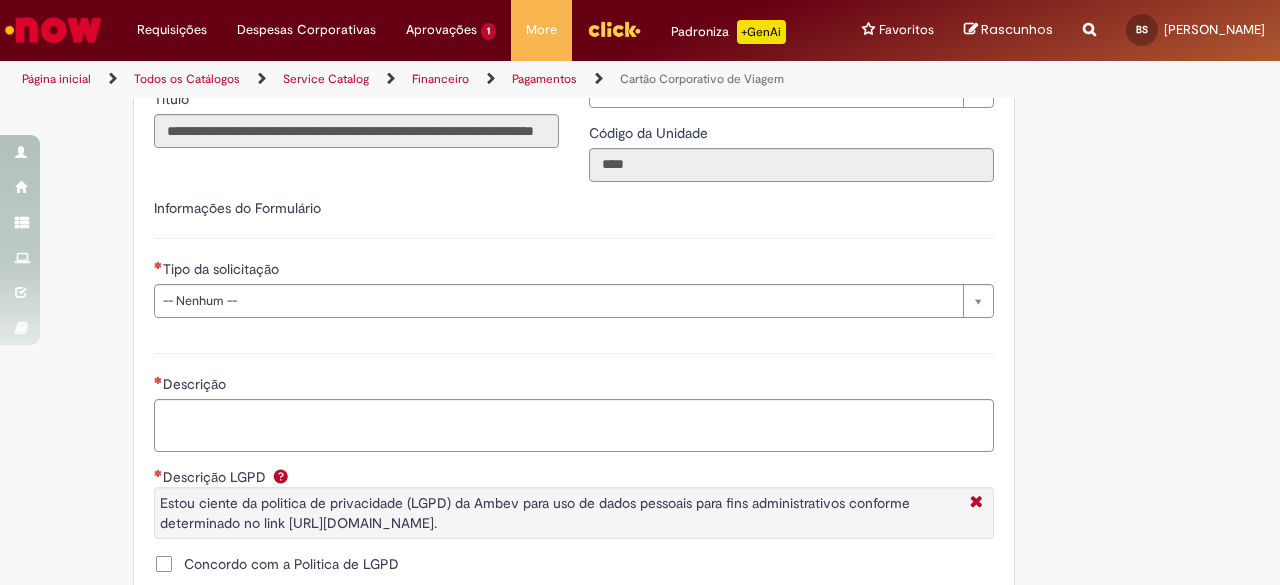 type on "**********" 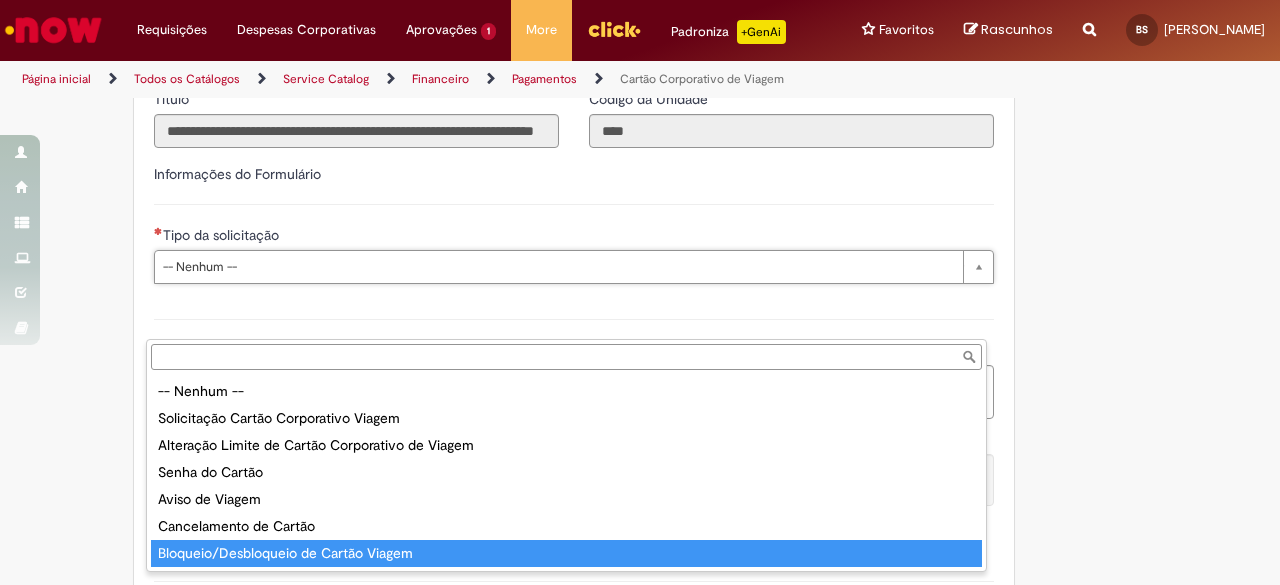 type on "**********" 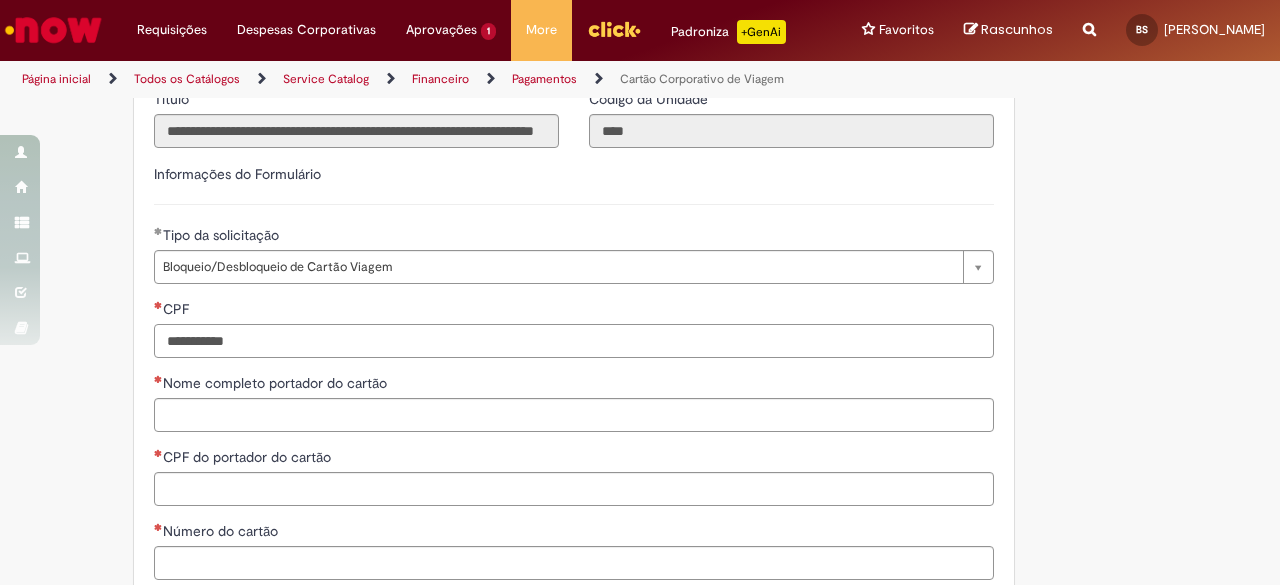 click on "CPF" at bounding box center (574, 341) 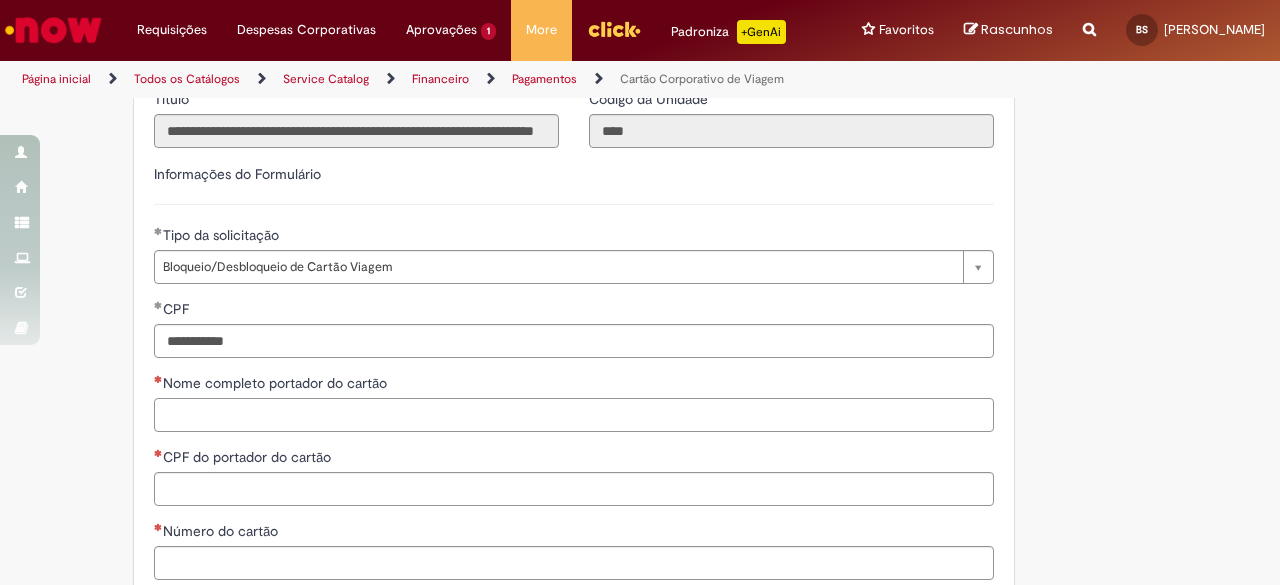 type on "**********" 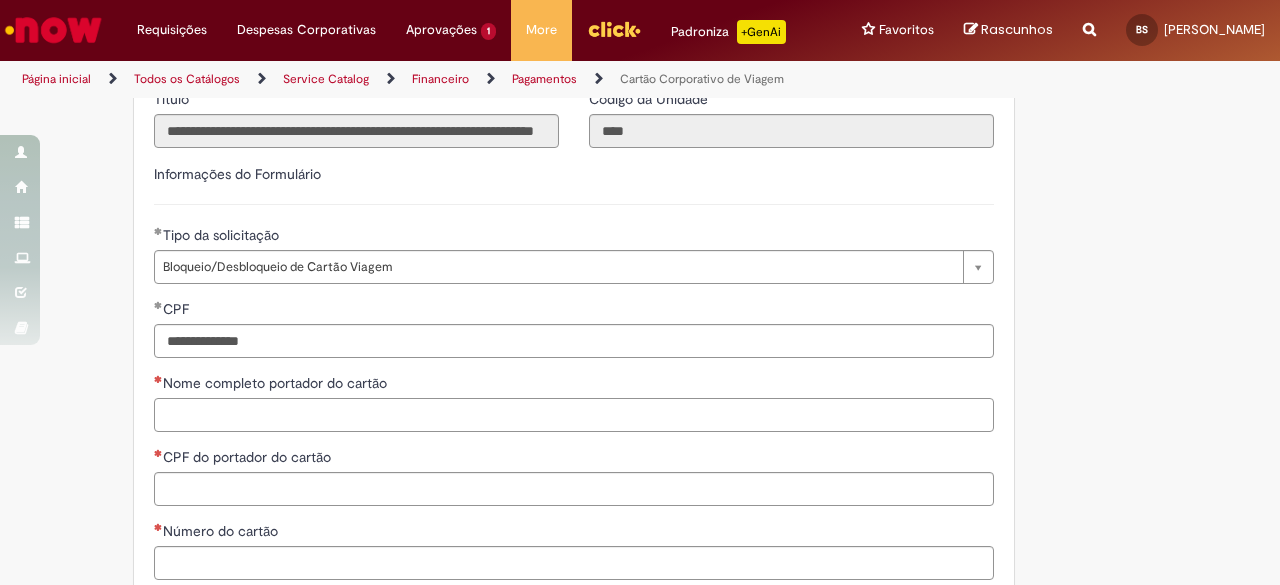 click on "Nome completo portador do cartão" at bounding box center [574, 415] 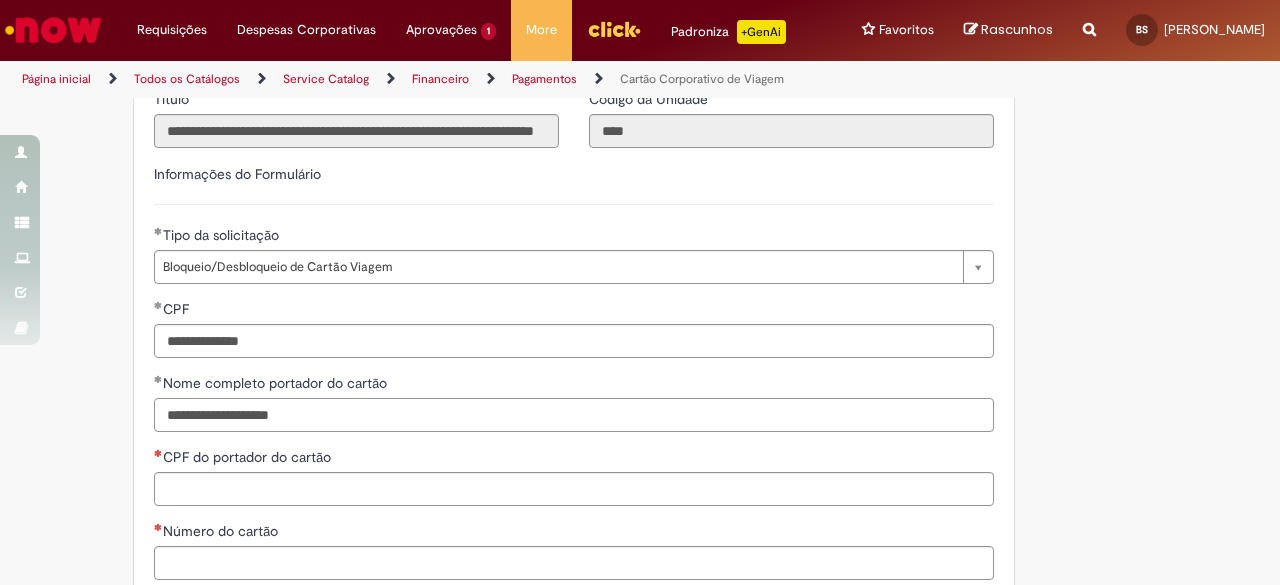 type on "**********" 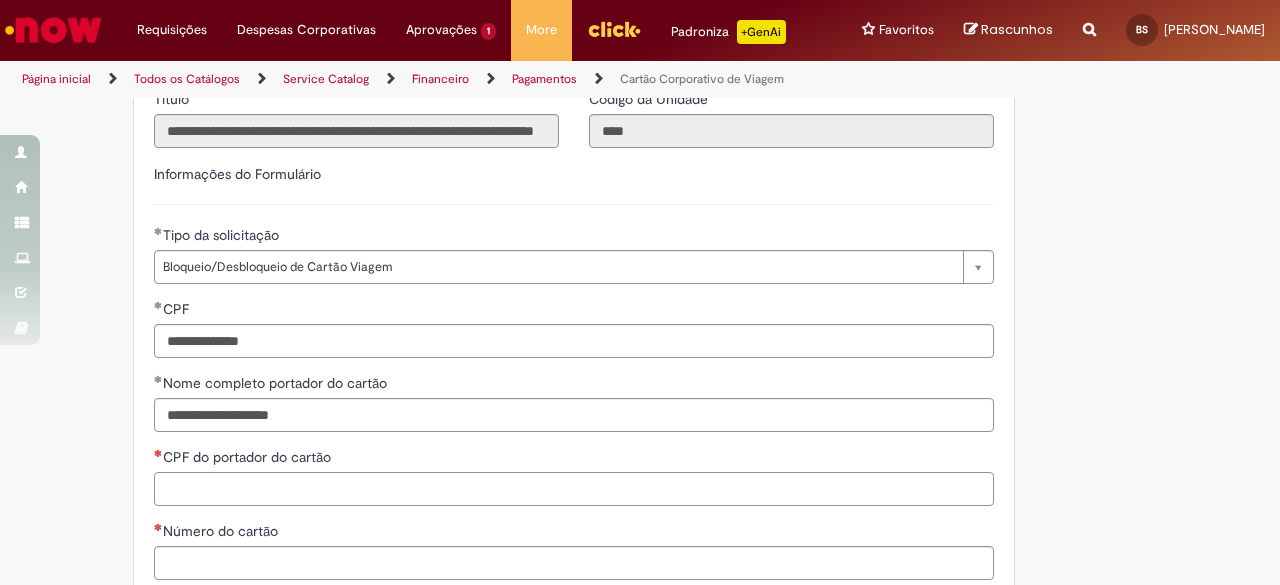 click on "CPF do portador do cartão" at bounding box center [574, 489] 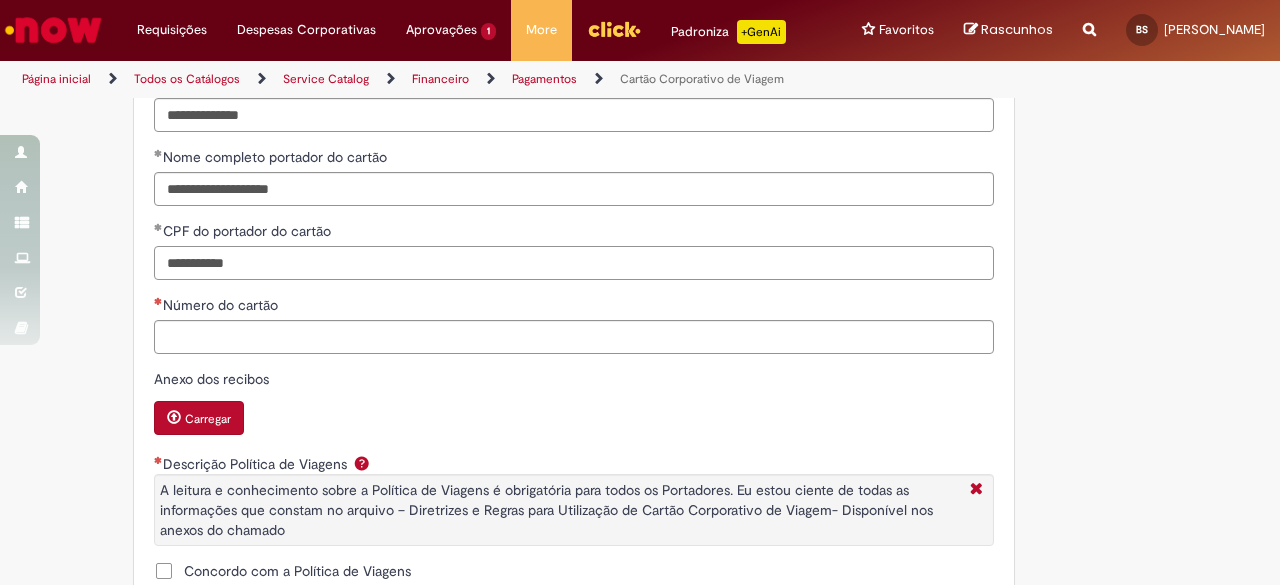 scroll, scrollTop: 1018, scrollLeft: 0, axis: vertical 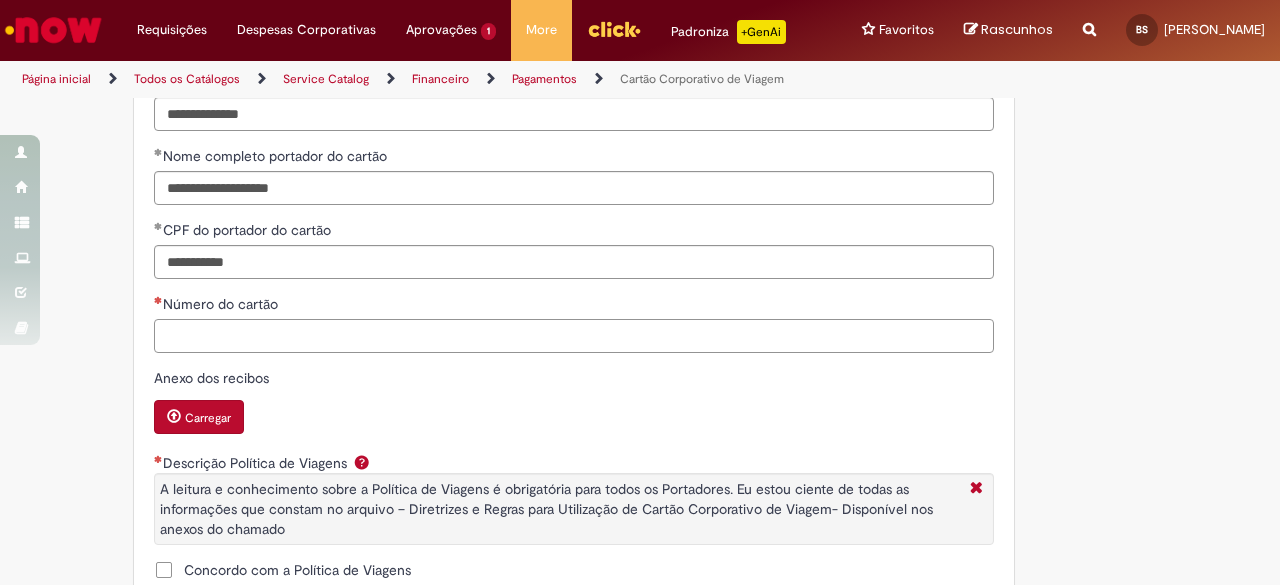 type on "**********" 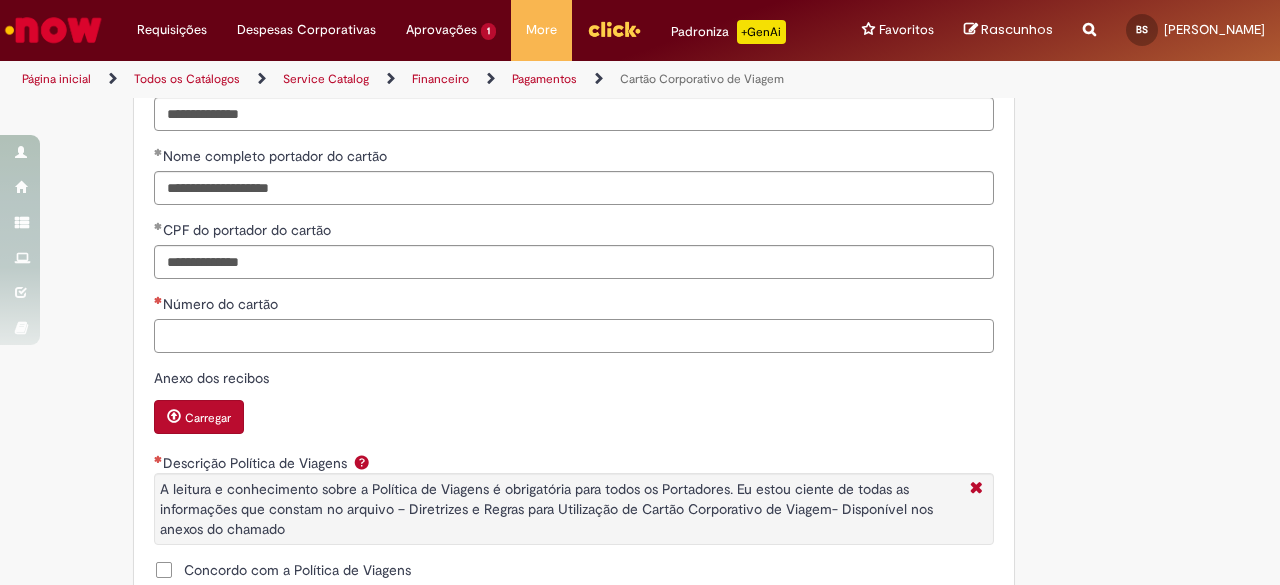 click on "Número do cartão" at bounding box center (574, 336) 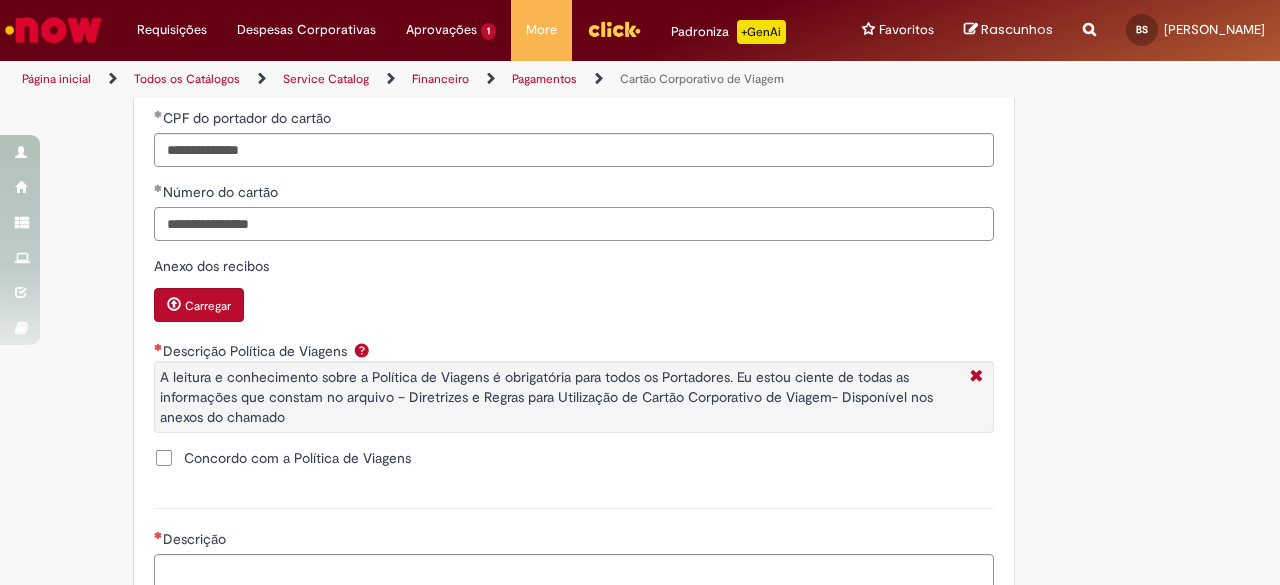 scroll, scrollTop: 1176, scrollLeft: 0, axis: vertical 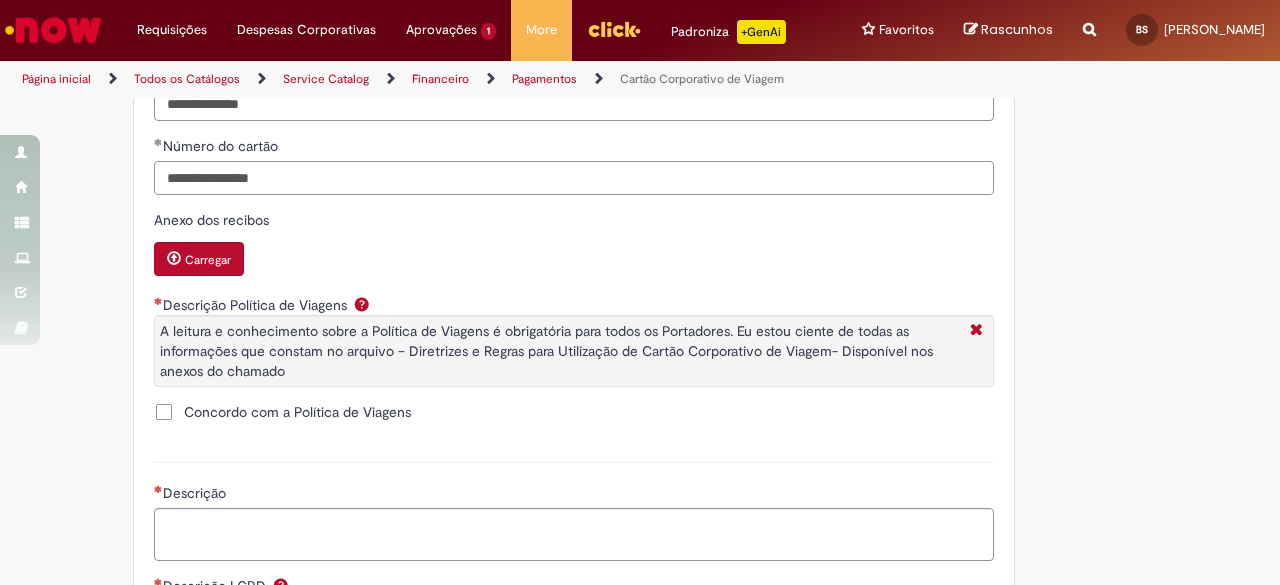 type on "**********" 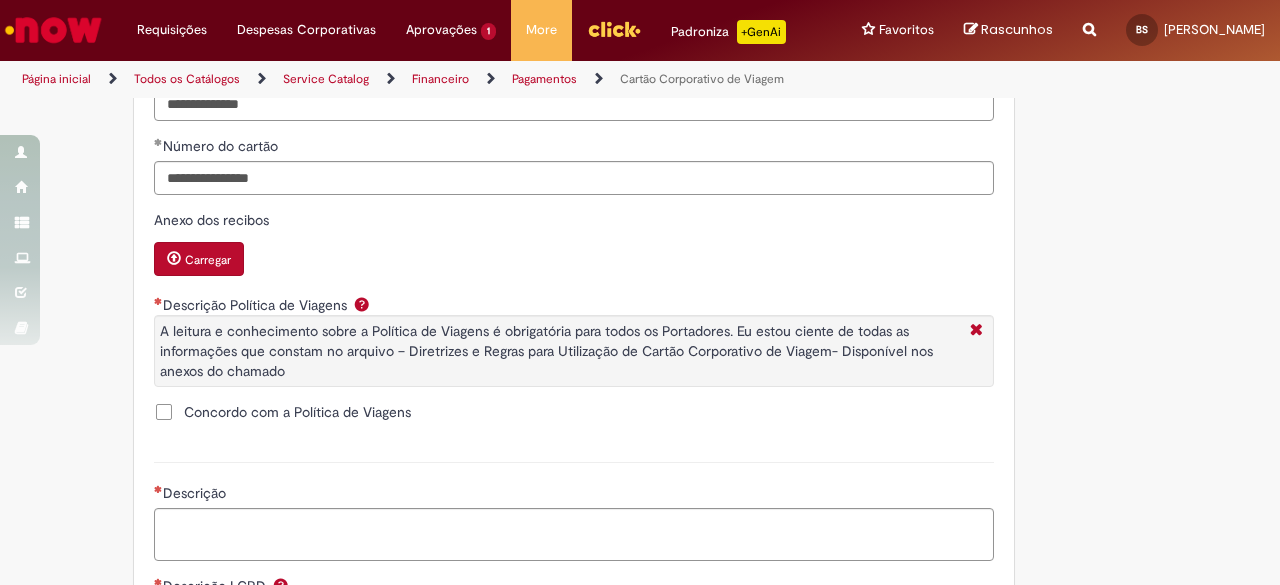 click on "Concordo com a Política de Viagens" at bounding box center [297, 412] 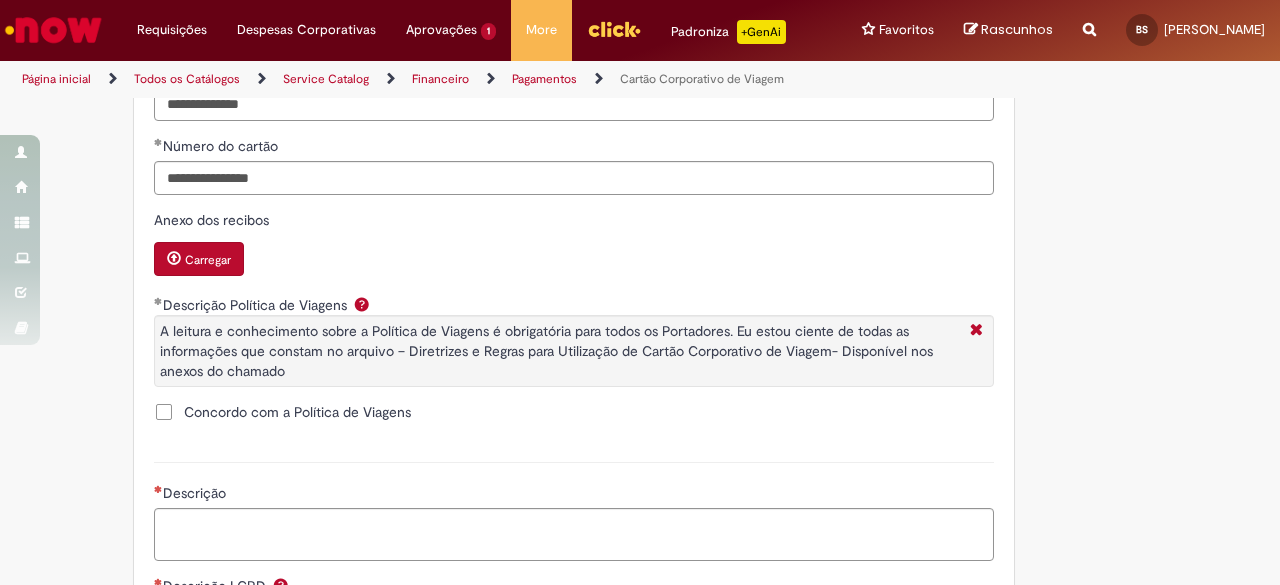 click on "Carregar" at bounding box center [208, 260] 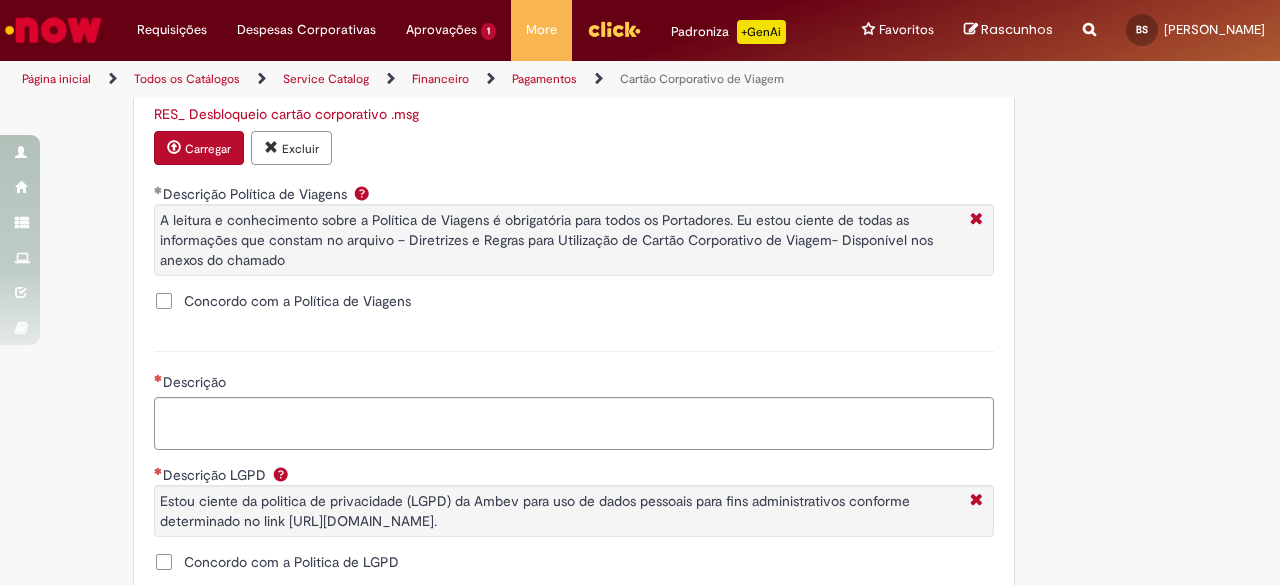 scroll, scrollTop: 1308, scrollLeft: 0, axis: vertical 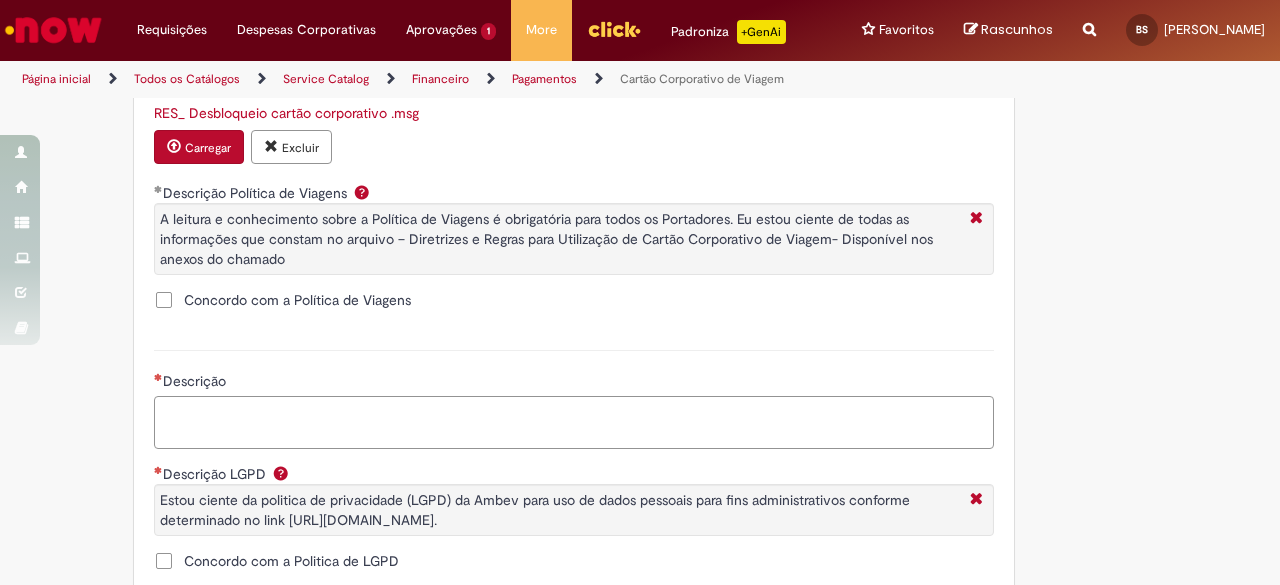 click on "Descrição" at bounding box center (574, 422) 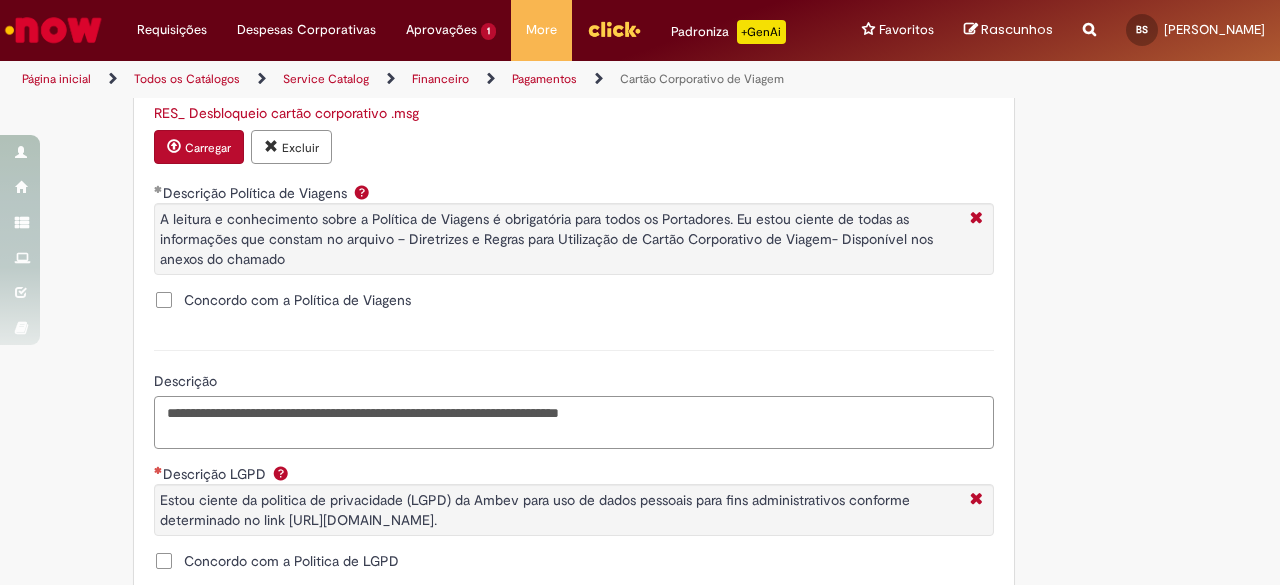 paste on "**********" 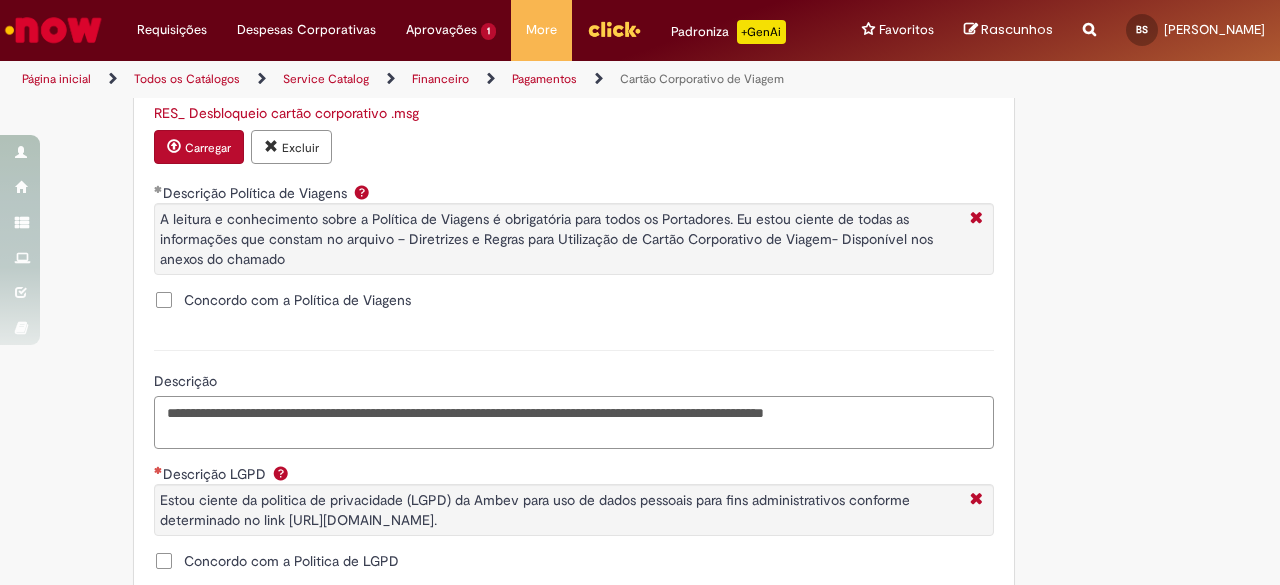 click on "**********" at bounding box center [574, 422] 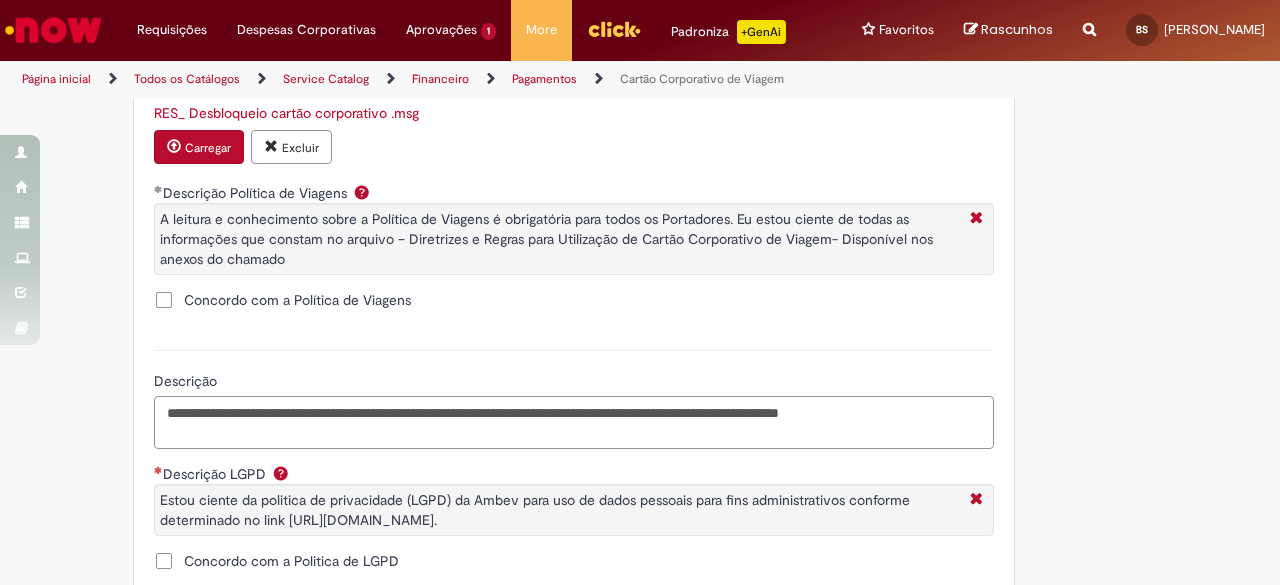click on "**********" at bounding box center [574, 422] 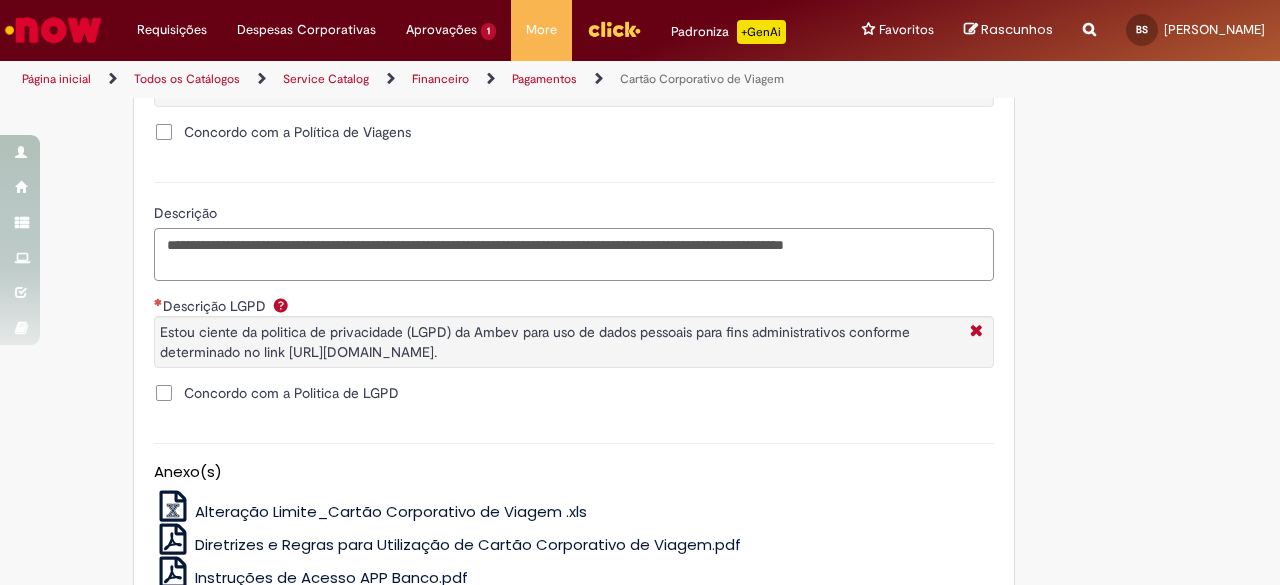 scroll, scrollTop: 1477, scrollLeft: 0, axis: vertical 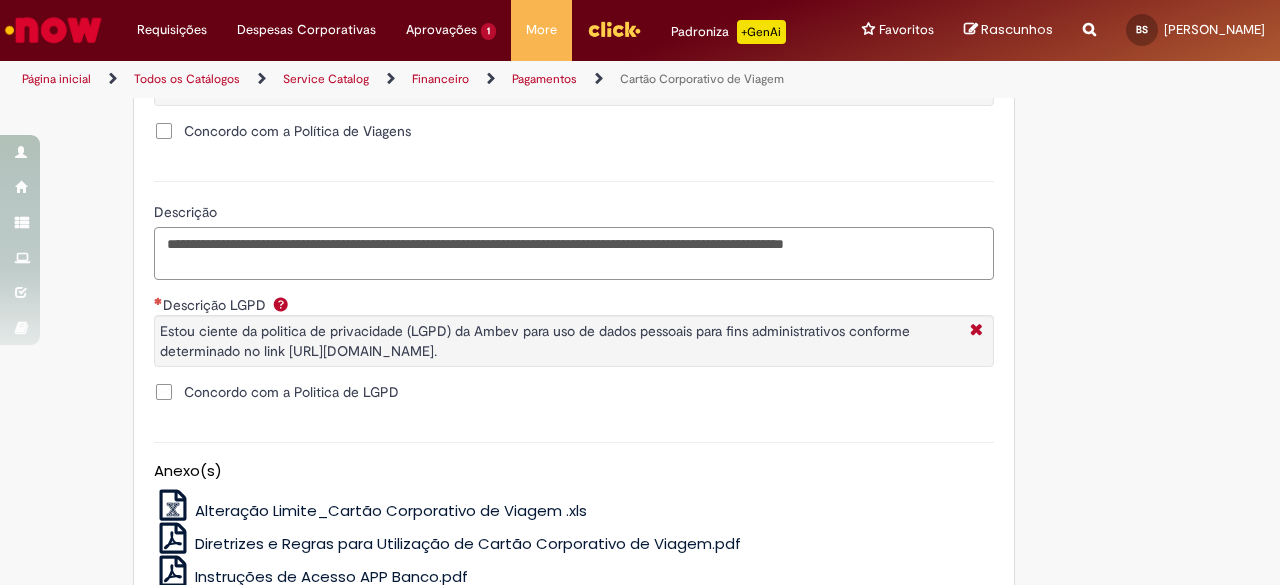 type on "**********" 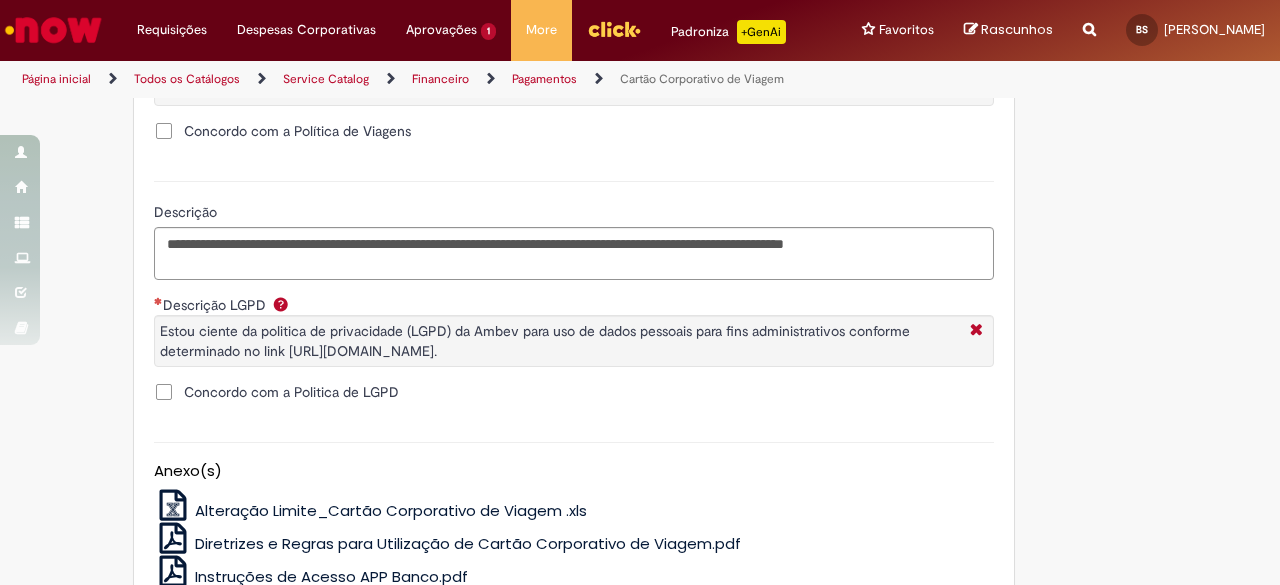 click on "Concordo com a Politica de LGPD" at bounding box center (291, 392) 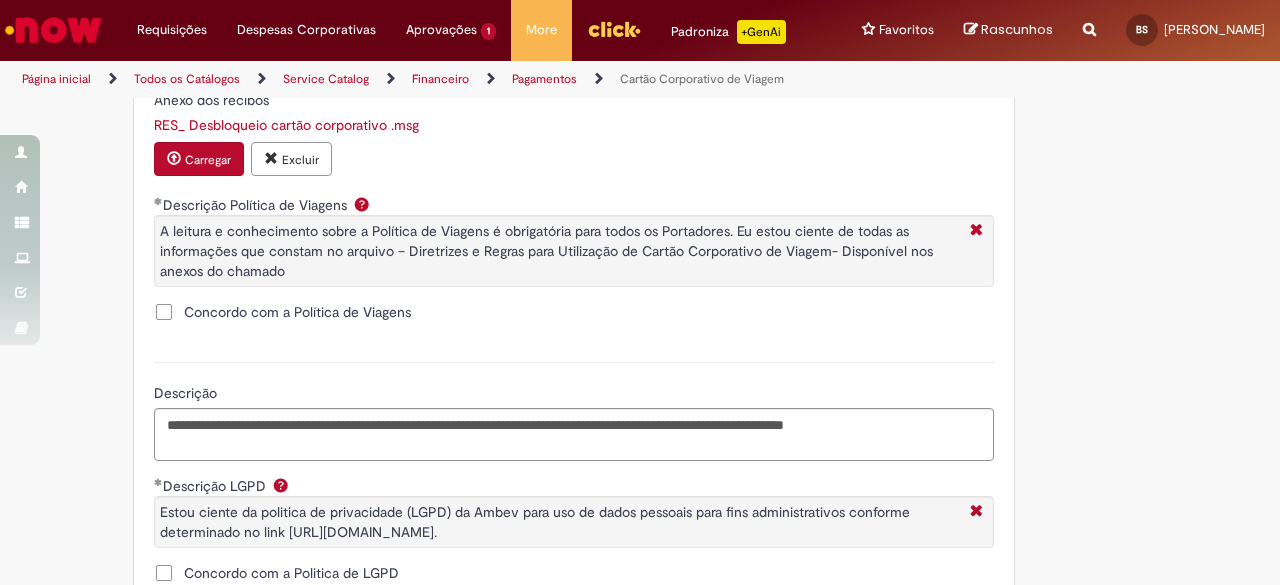 scroll, scrollTop: 1295, scrollLeft: 0, axis: vertical 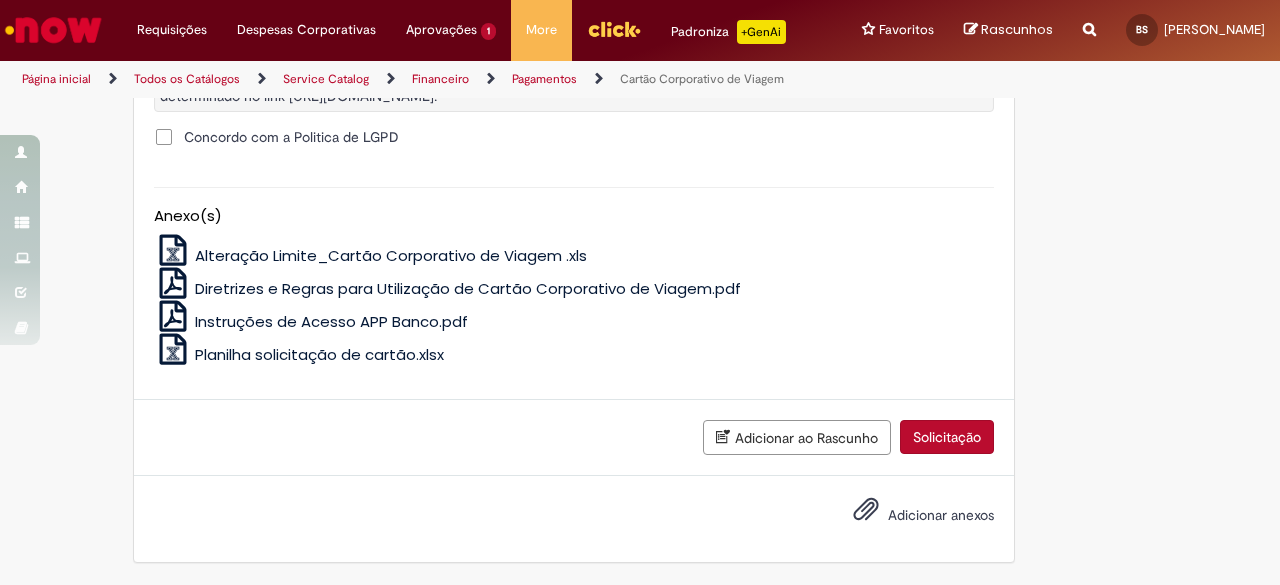 click on "Adicionar ao Rascunho" at bounding box center (797, 437) 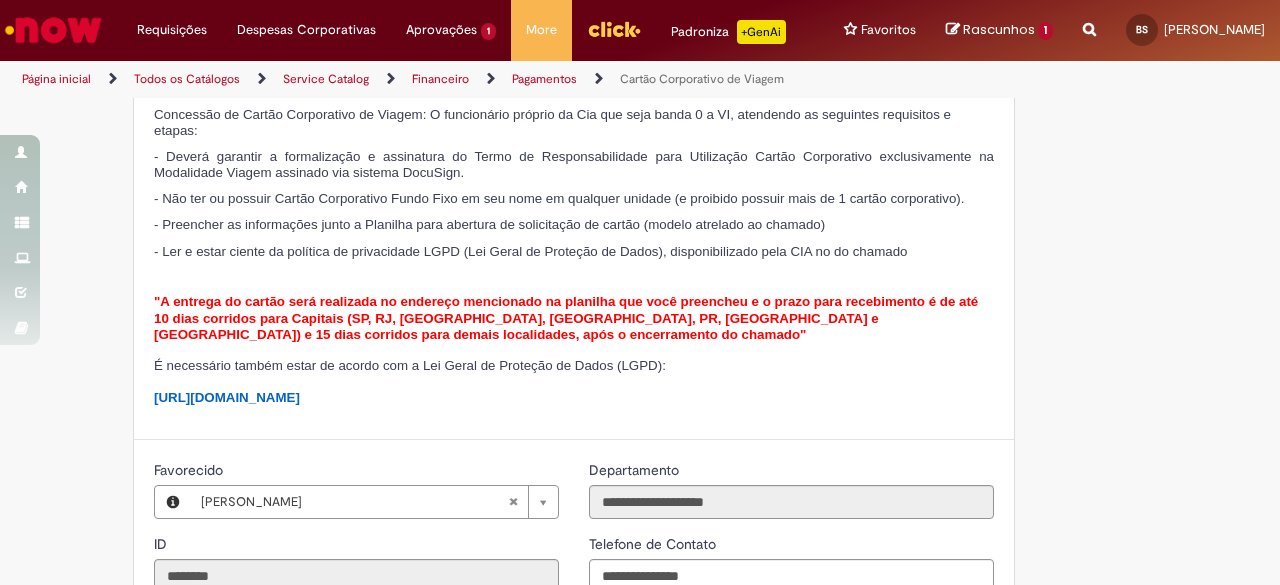 scroll, scrollTop: 0, scrollLeft: 0, axis: both 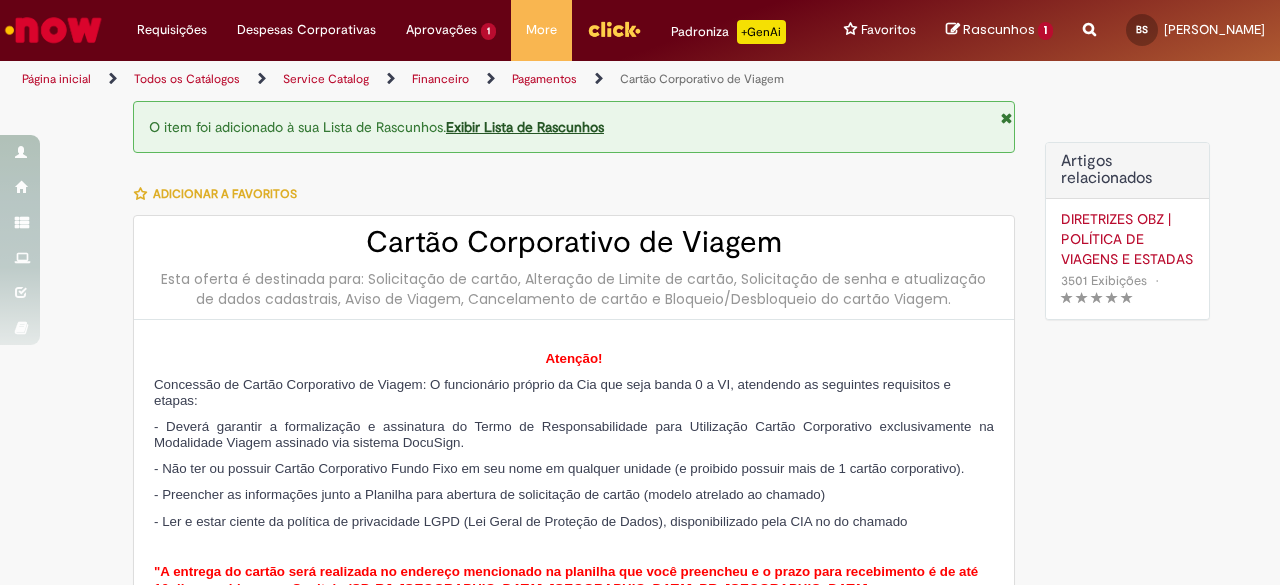 click on "O item foi adicionado à sua Lista de Rascunhos. Exibir Lista de Rascunhos" at bounding box center (574, 127) 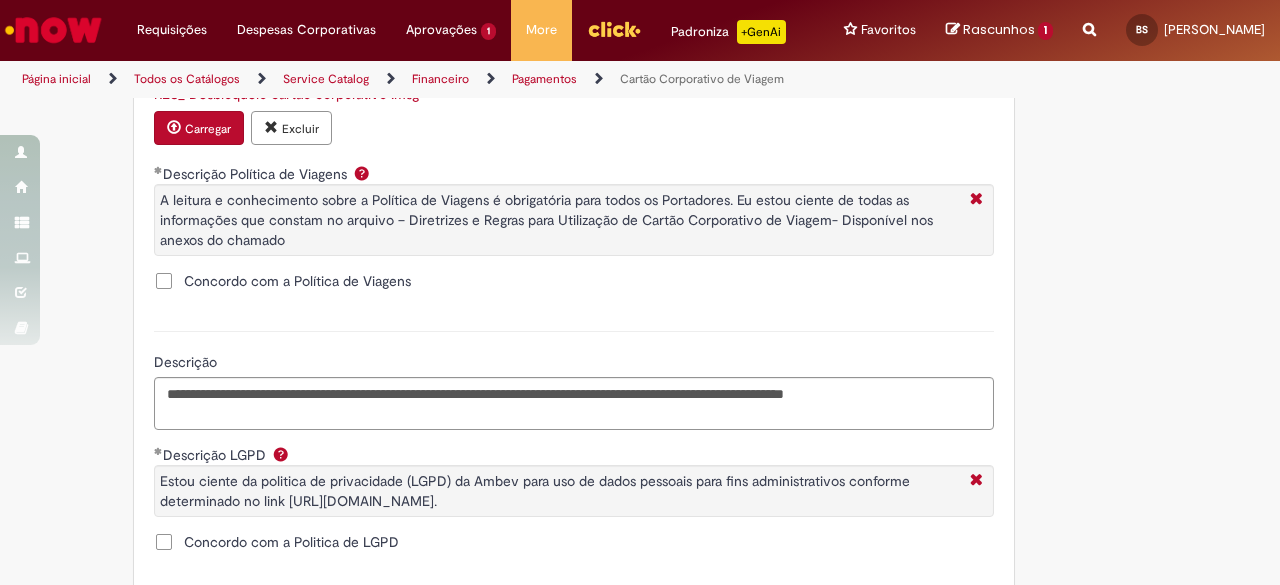 scroll, scrollTop: 1824, scrollLeft: 0, axis: vertical 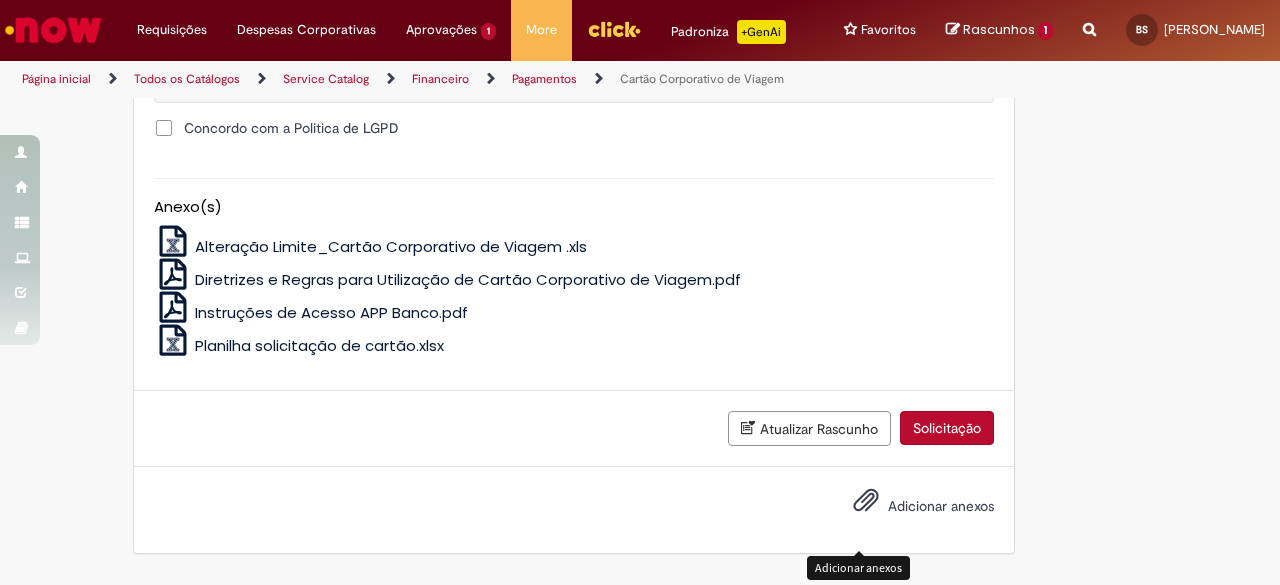 click at bounding box center (866, 501) 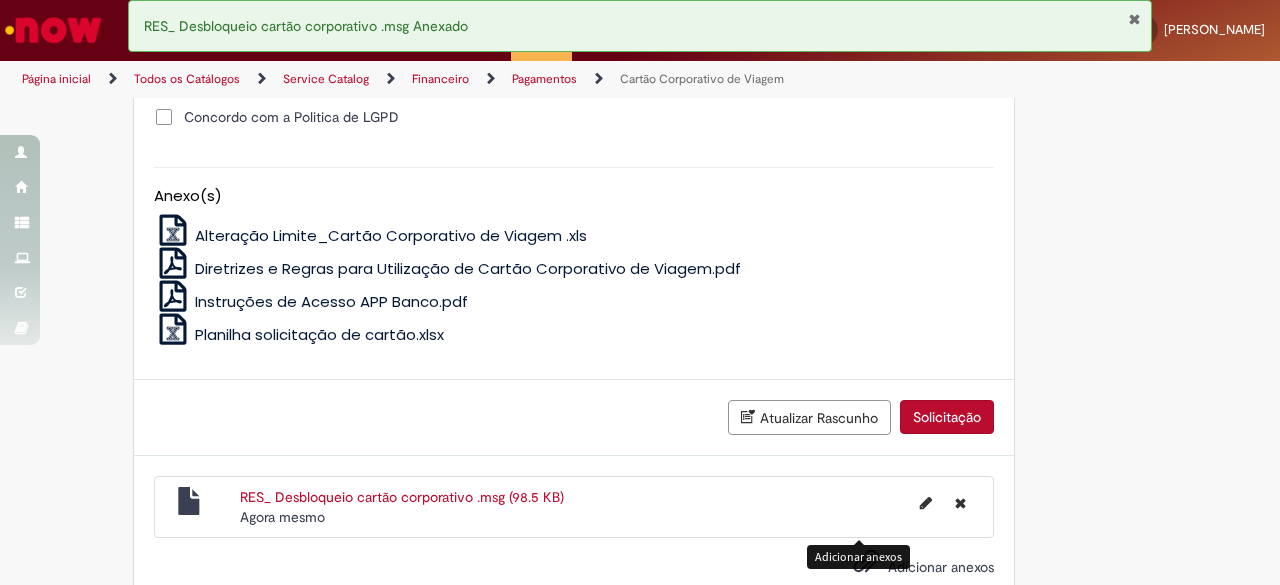 scroll, scrollTop: 1895, scrollLeft: 0, axis: vertical 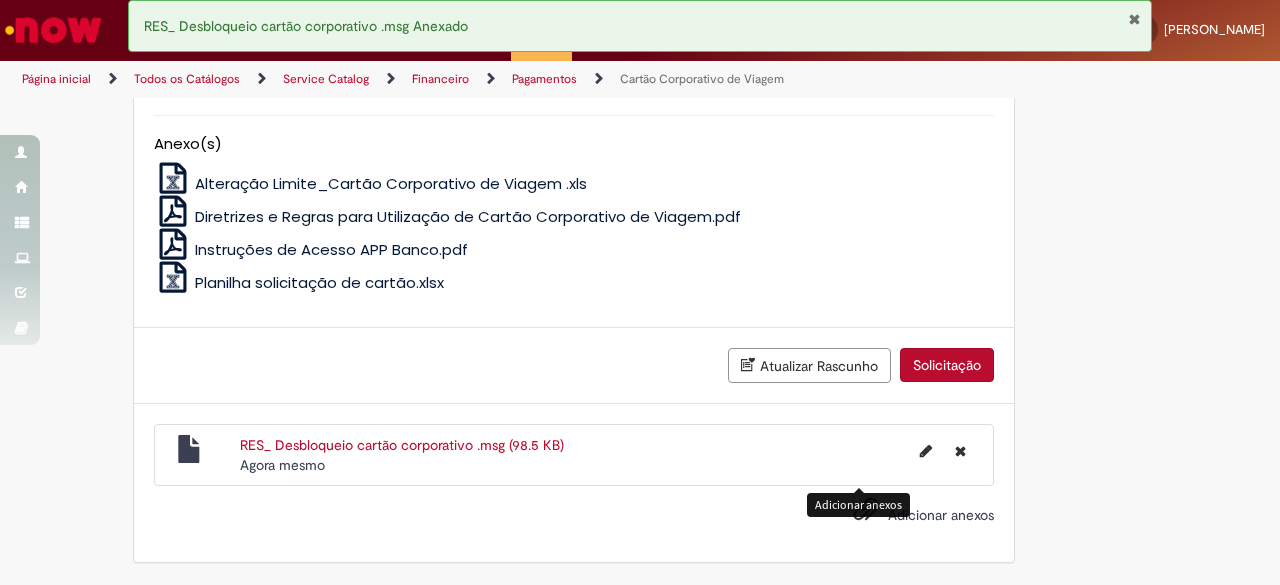 click on "Solicitação" at bounding box center [947, 365] 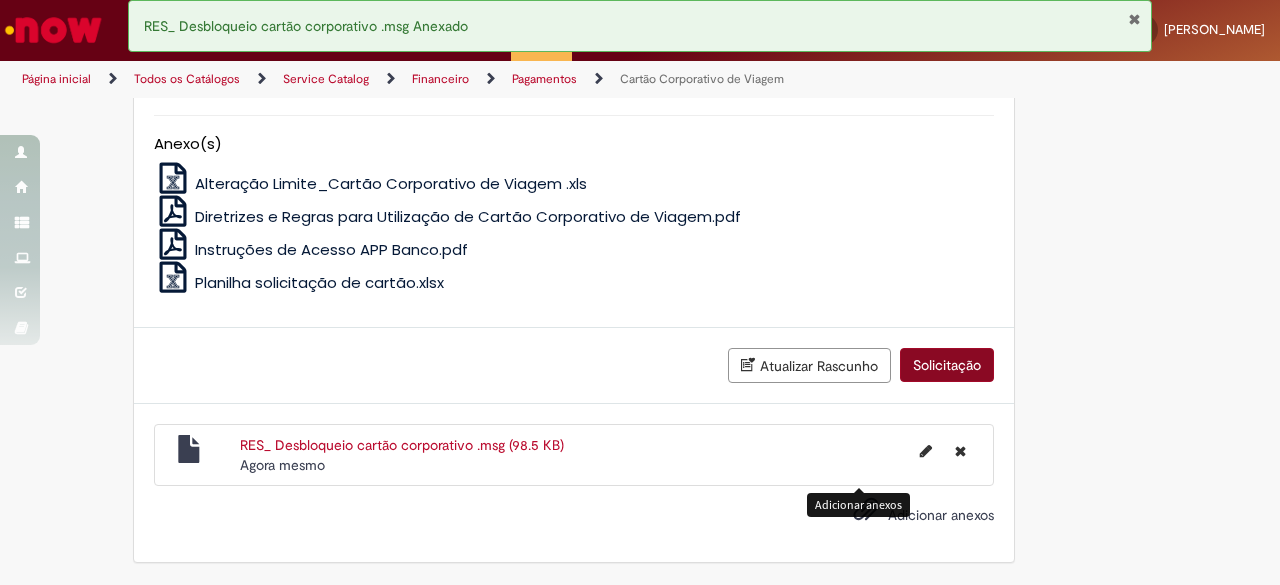 scroll, scrollTop: 1850, scrollLeft: 0, axis: vertical 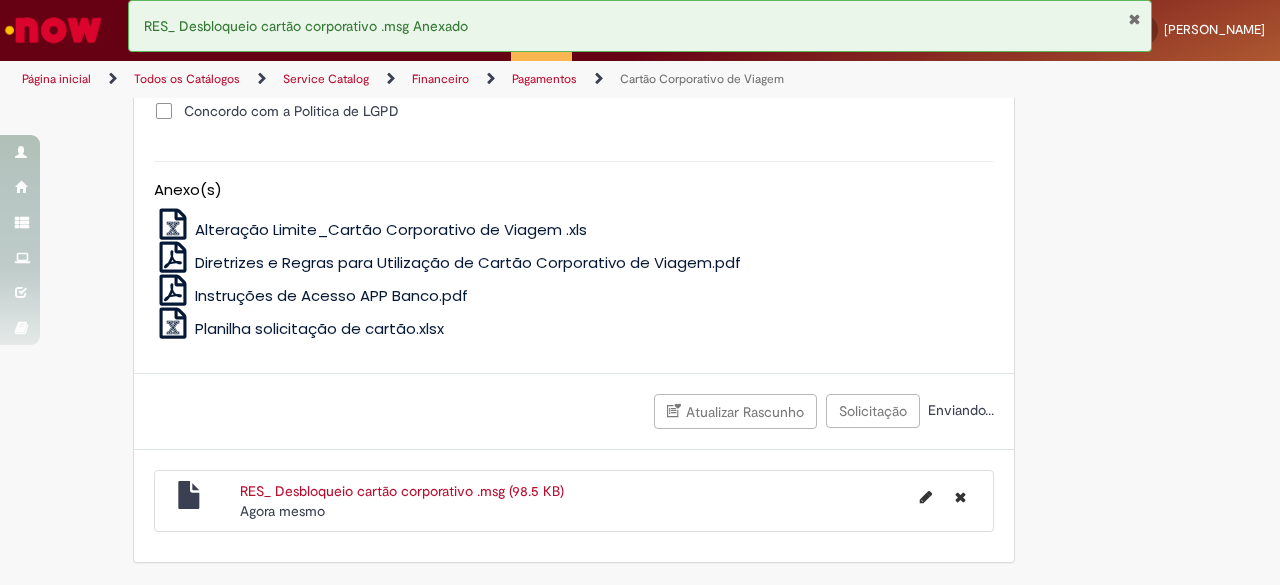 click at bounding box center (1134, 19) 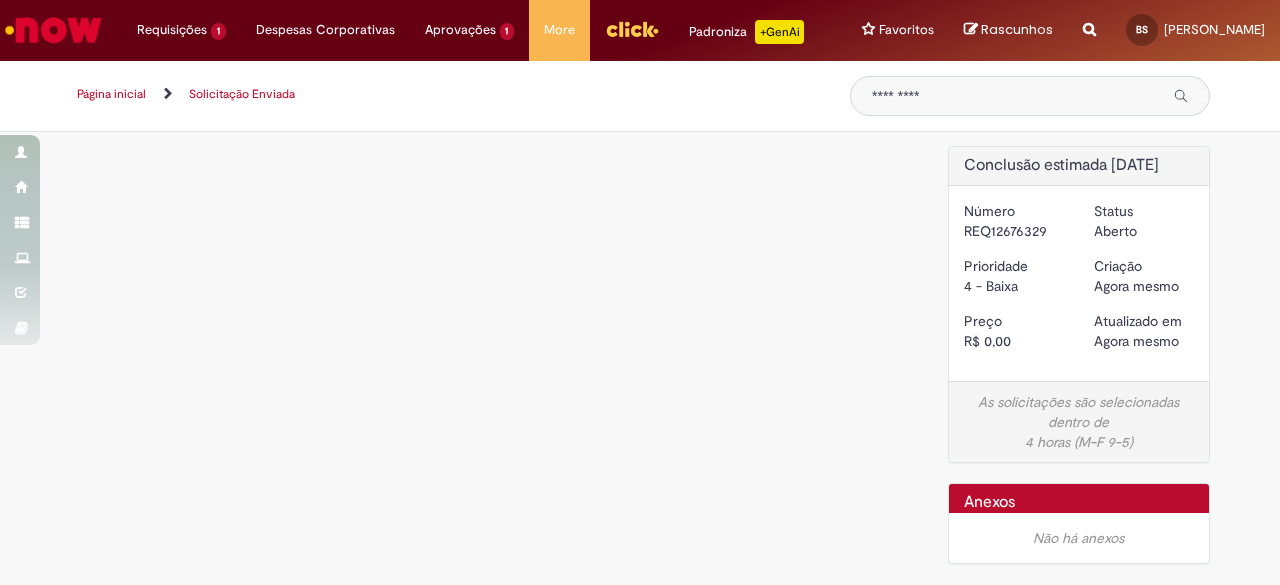 scroll, scrollTop: 0, scrollLeft: 0, axis: both 